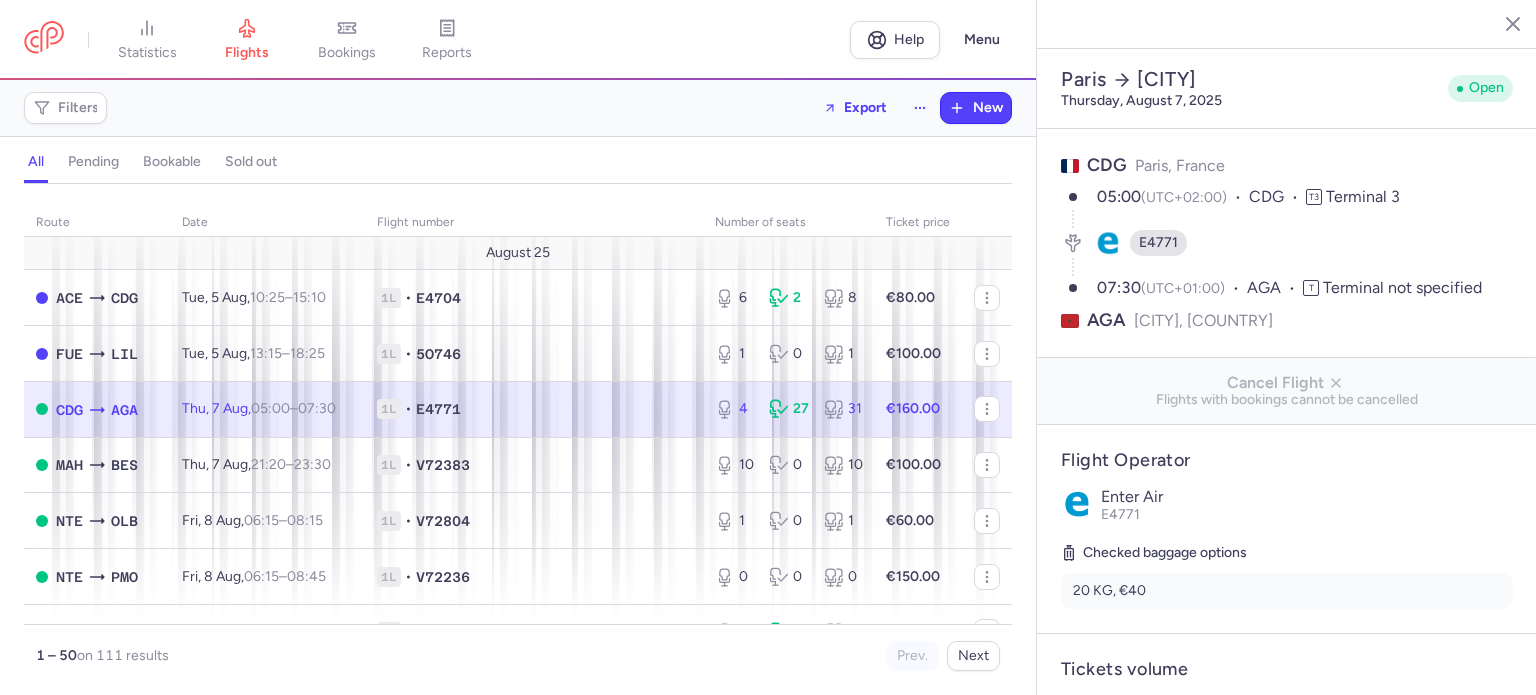 select on "days" 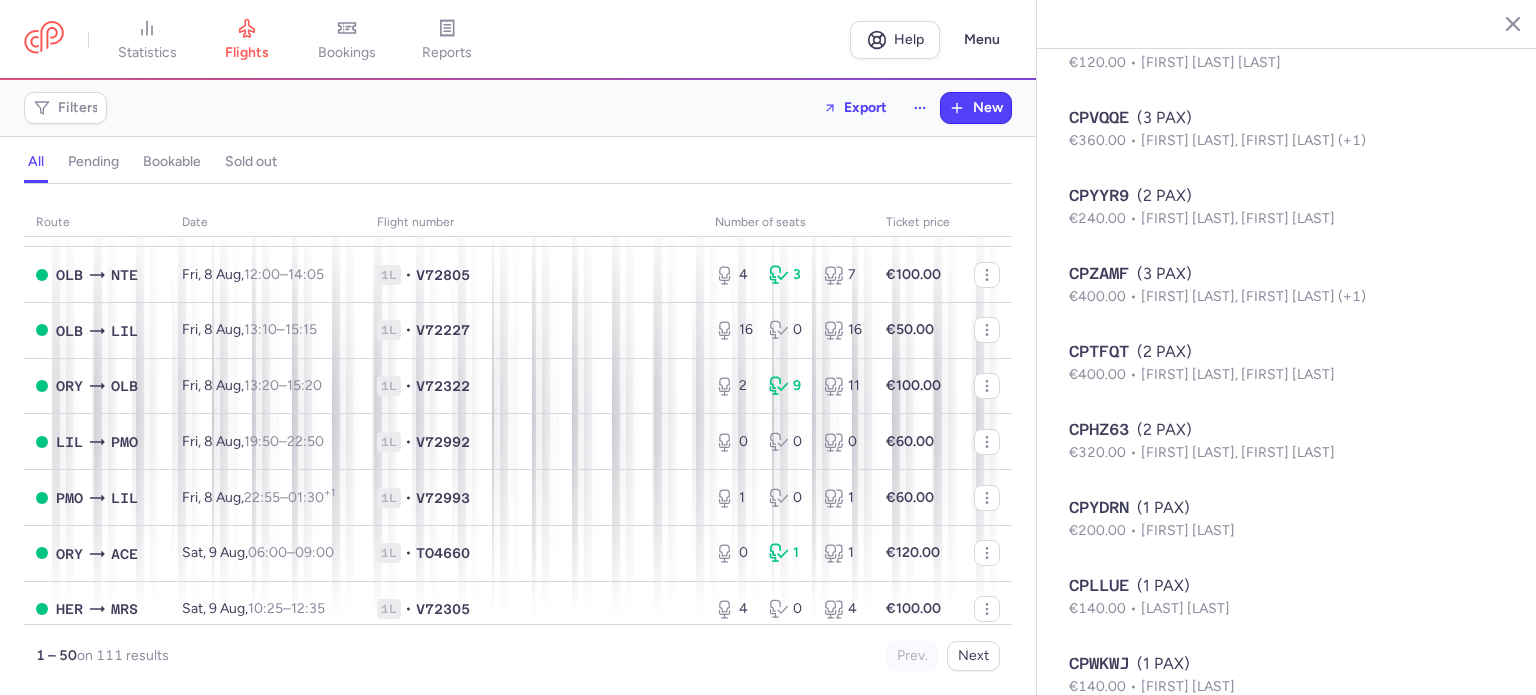 scroll, scrollTop: 600, scrollLeft: 0, axis: vertical 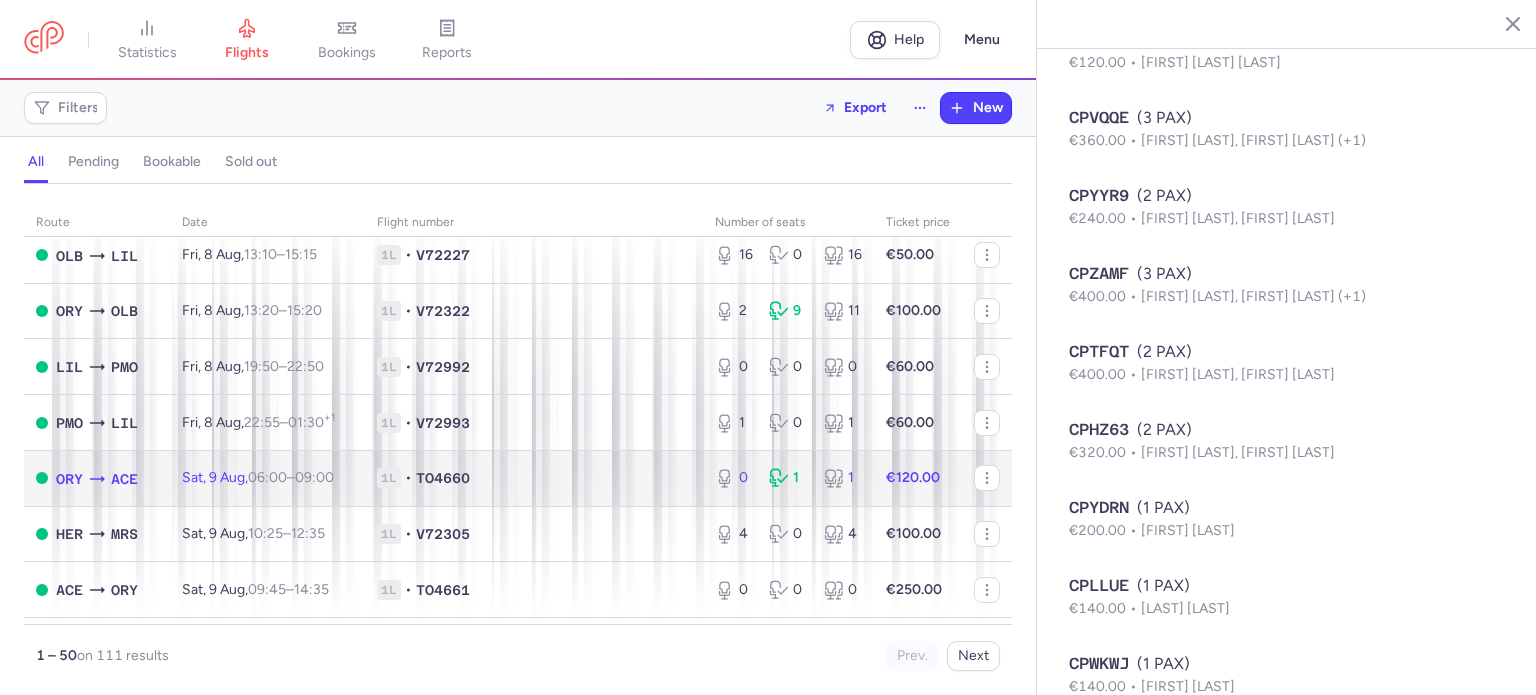click on "0 1 1" at bounding box center [788, 478] 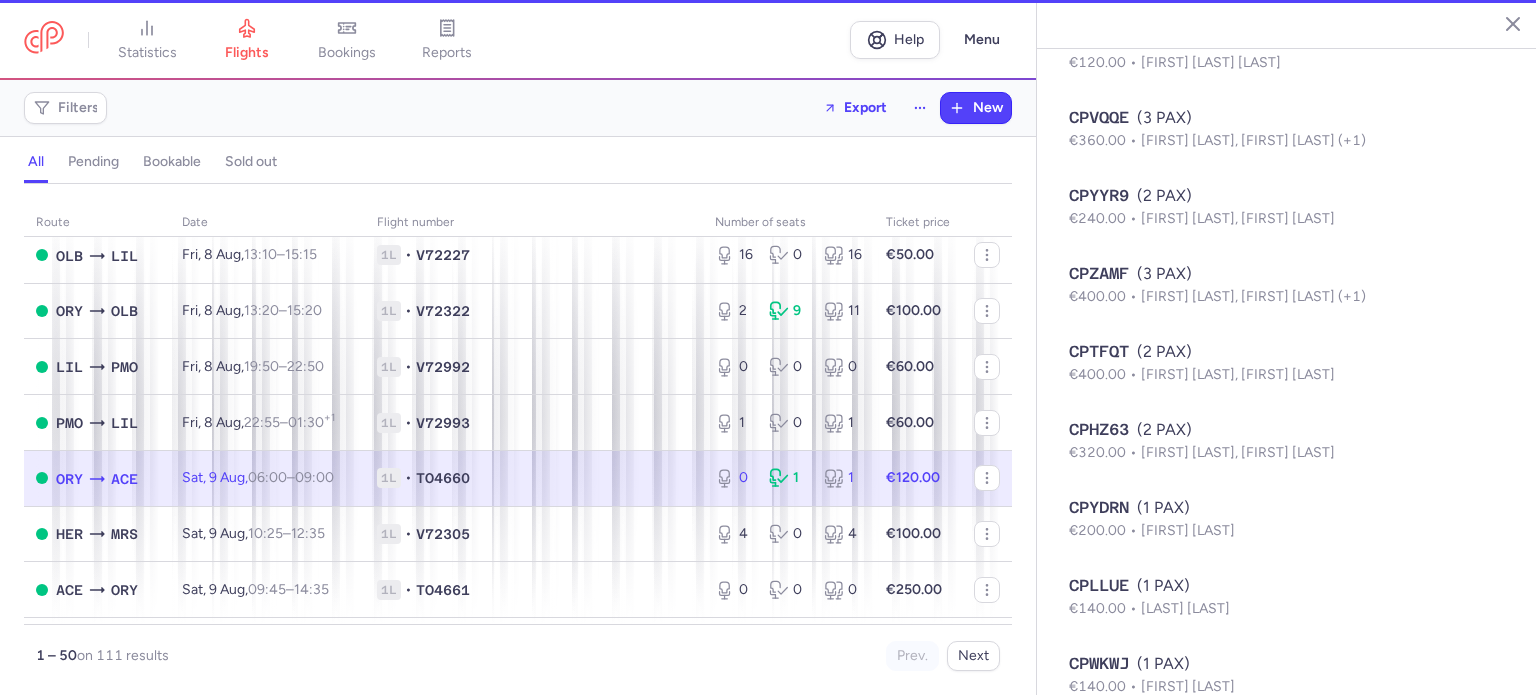 type on "0" 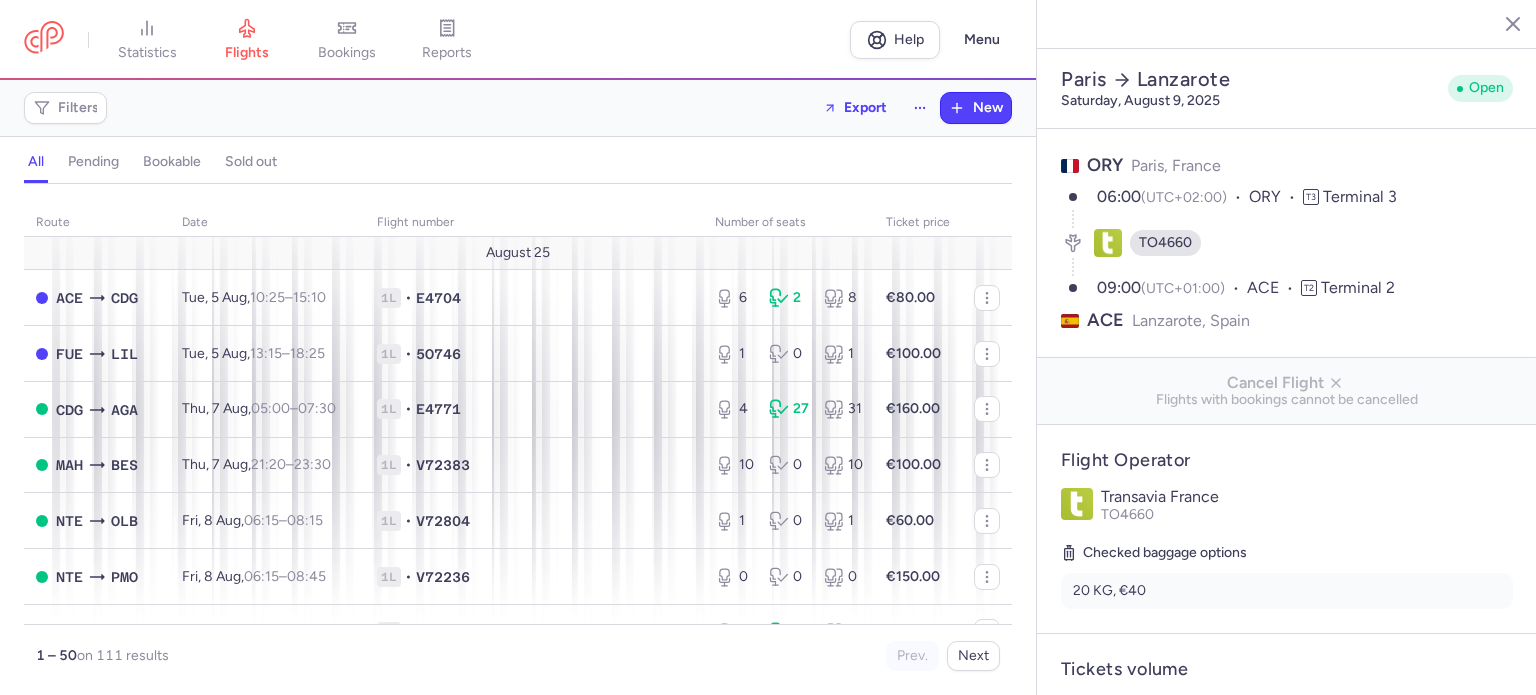 select on "days" 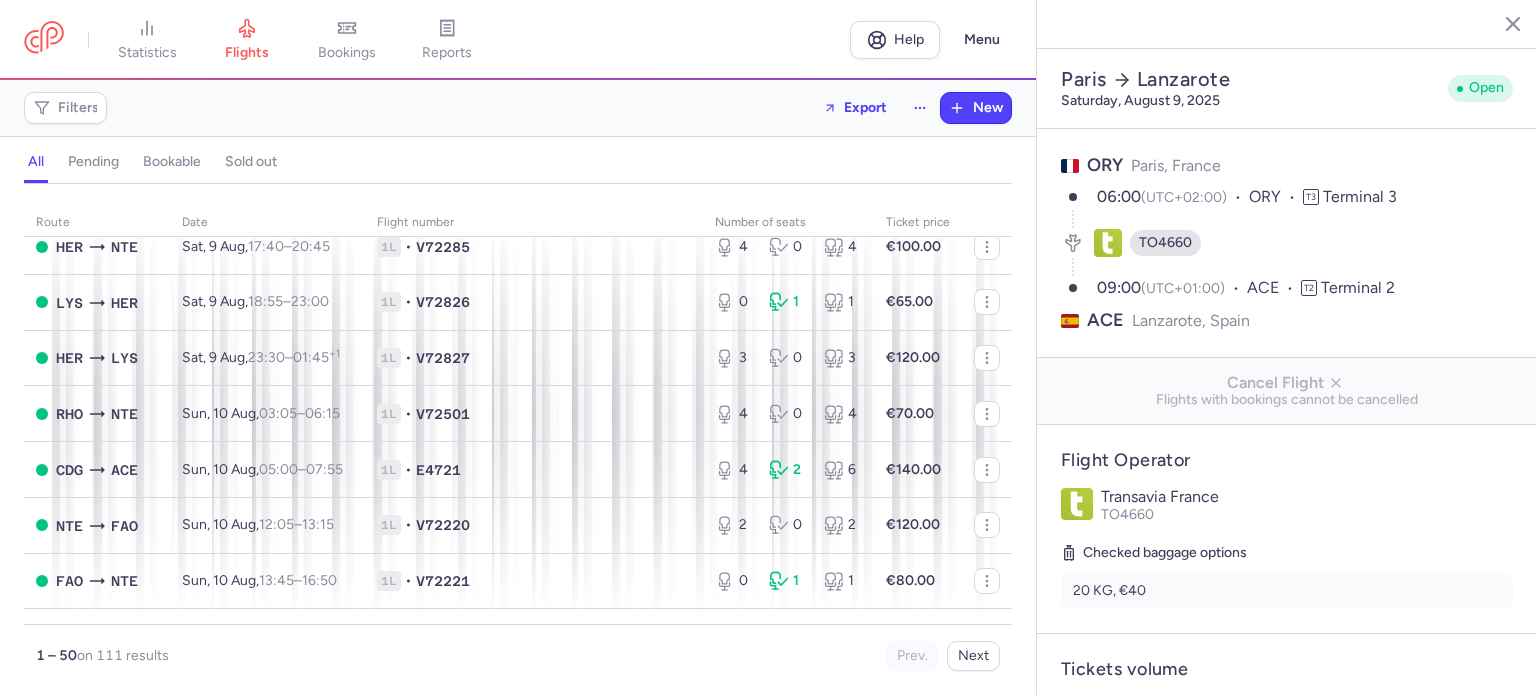 scroll, scrollTop: 1000, scrollLeft: 0, axis: vertical 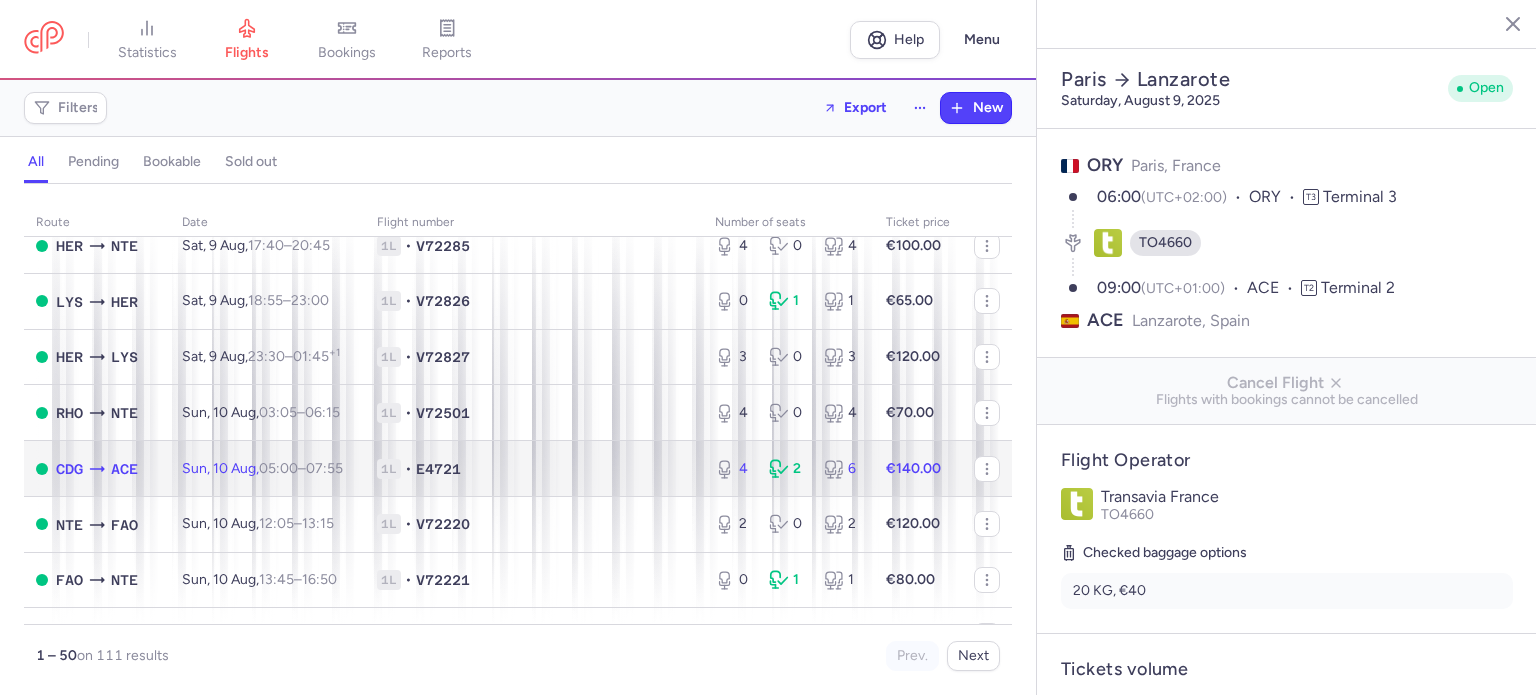 click on "1L • E4721" at bounding box center (534, 469) 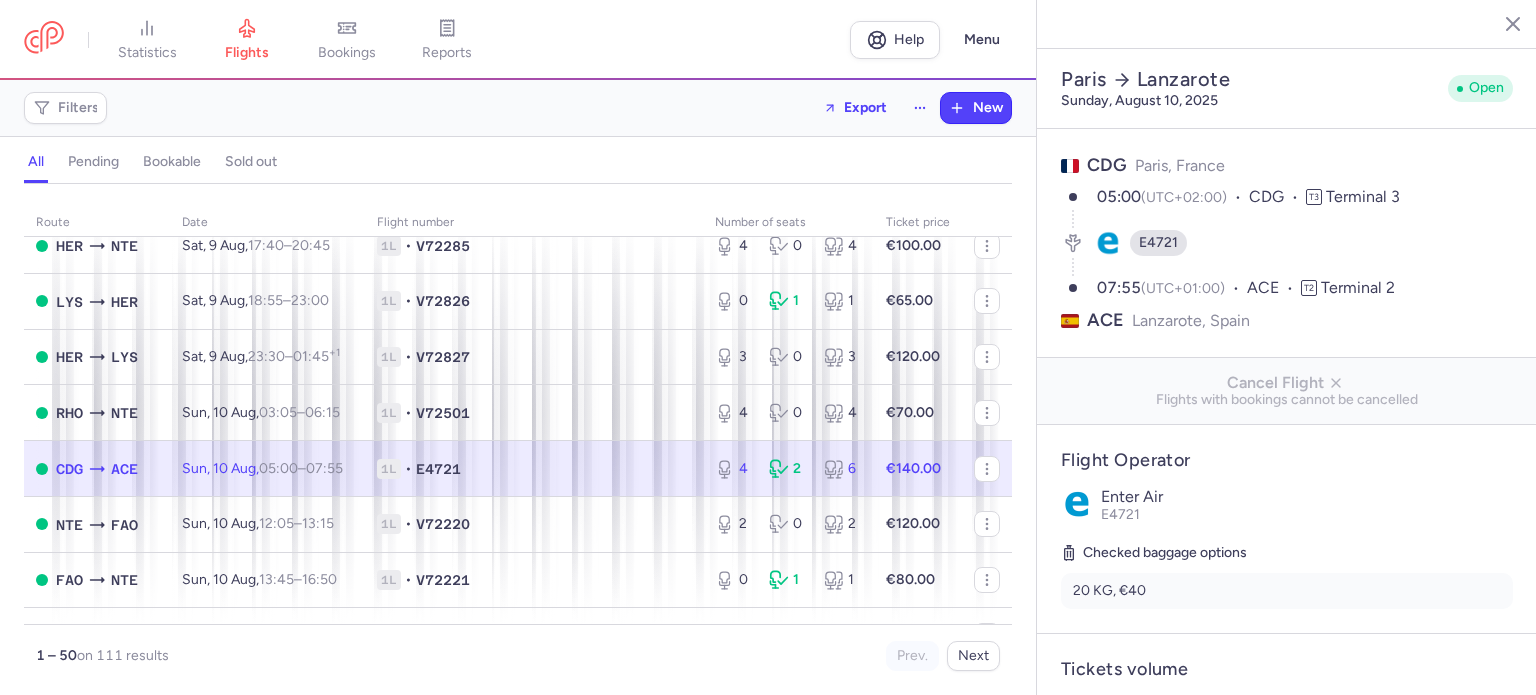 drag, startPoint x: 221, startPoint y: 499, endPoint x: 242, endPoint y: 499, distance: 21 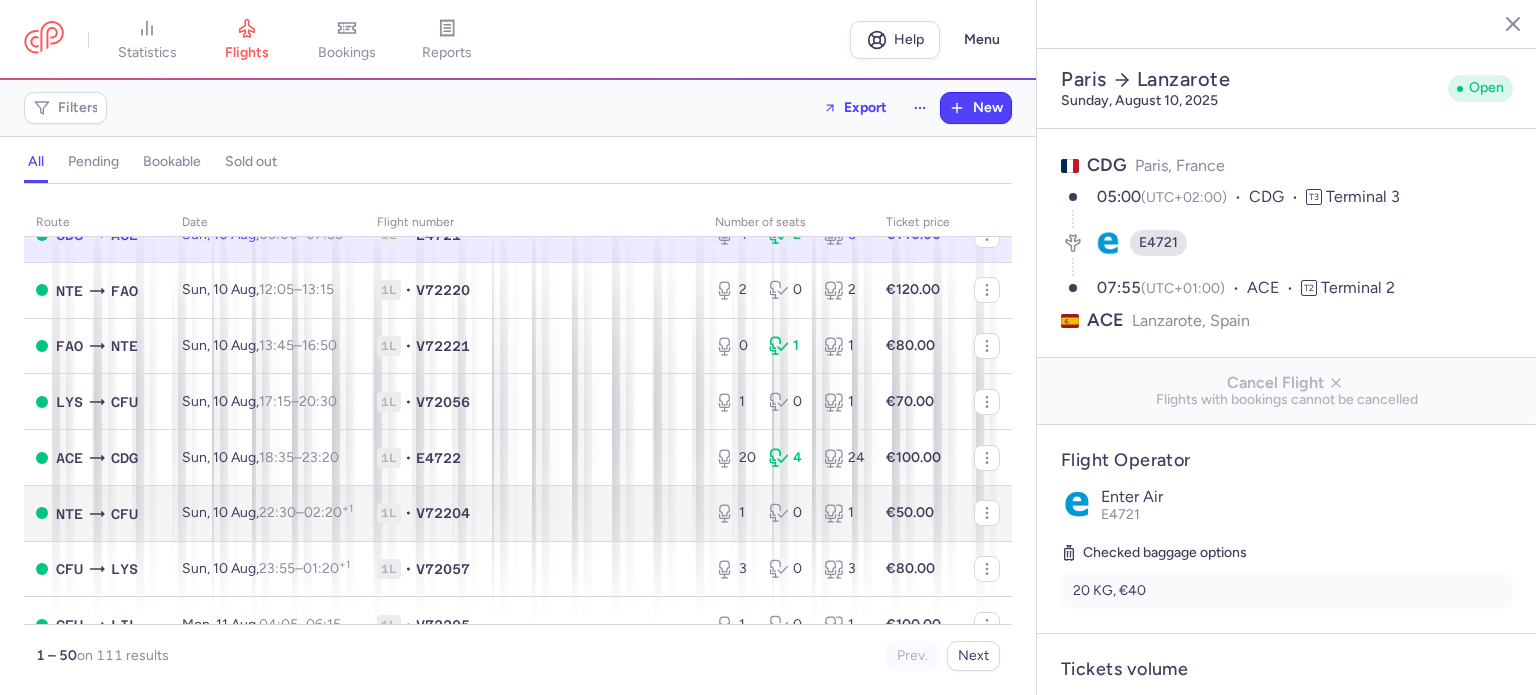 scroll, scrollTop: 1200, scrollLeft: 0, axis: vertical 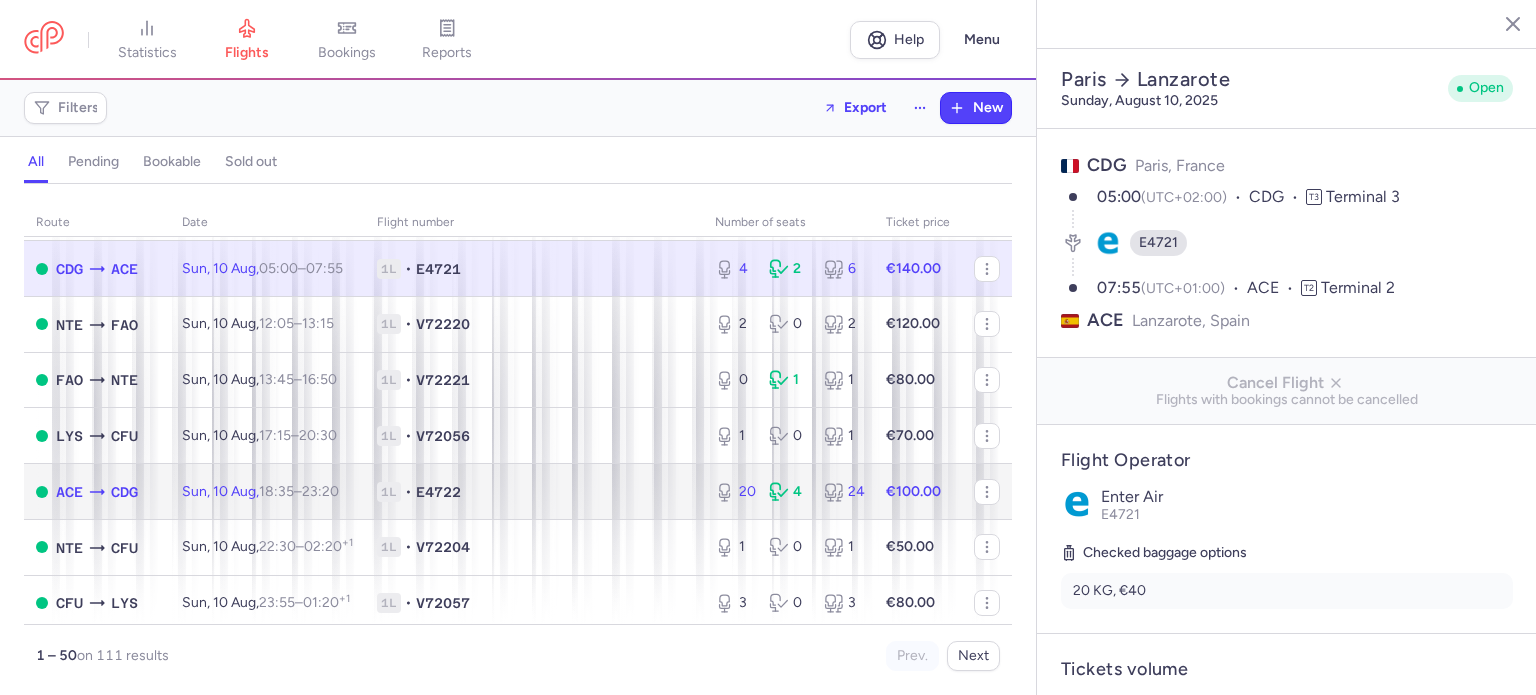 click on "[DAY], [NUMBER] [MONTH],  [TIME]  –  [TIME]  [UTC_OFFSET]" at bounding box center [260, 491] 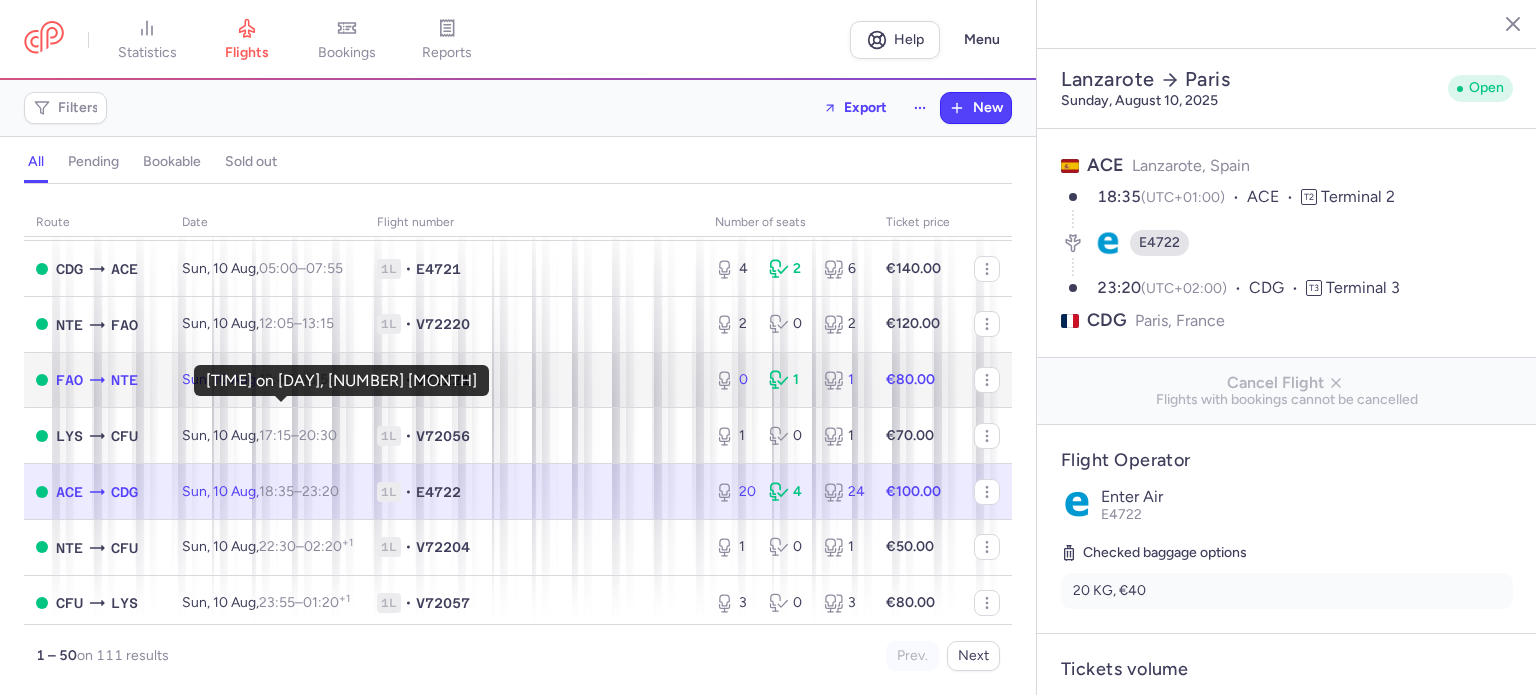 drag, startPoint x: 294, startPoint y: 410, endPoint x: 285, endPoint y: 415, distance: 10.29563 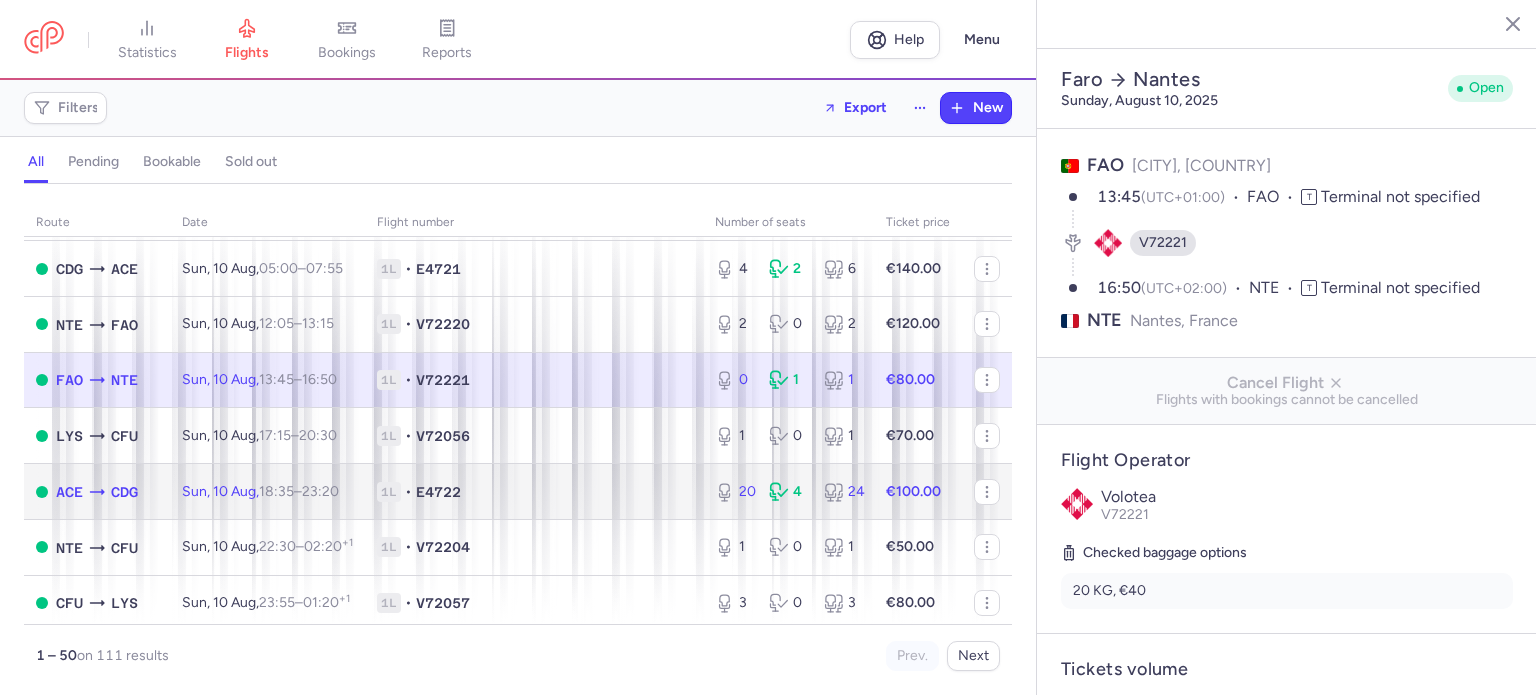 click on "€100.00" at bounding box center (918, 492) 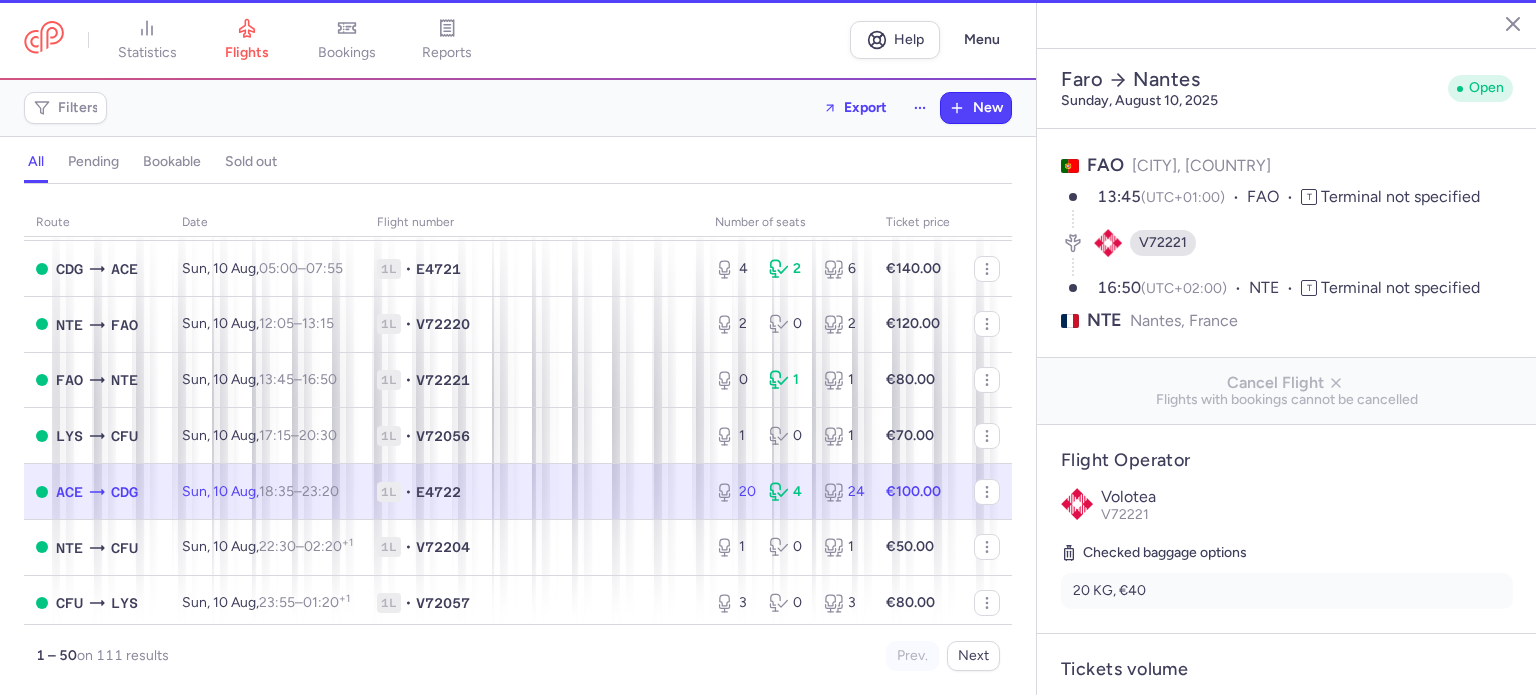 type on "20" 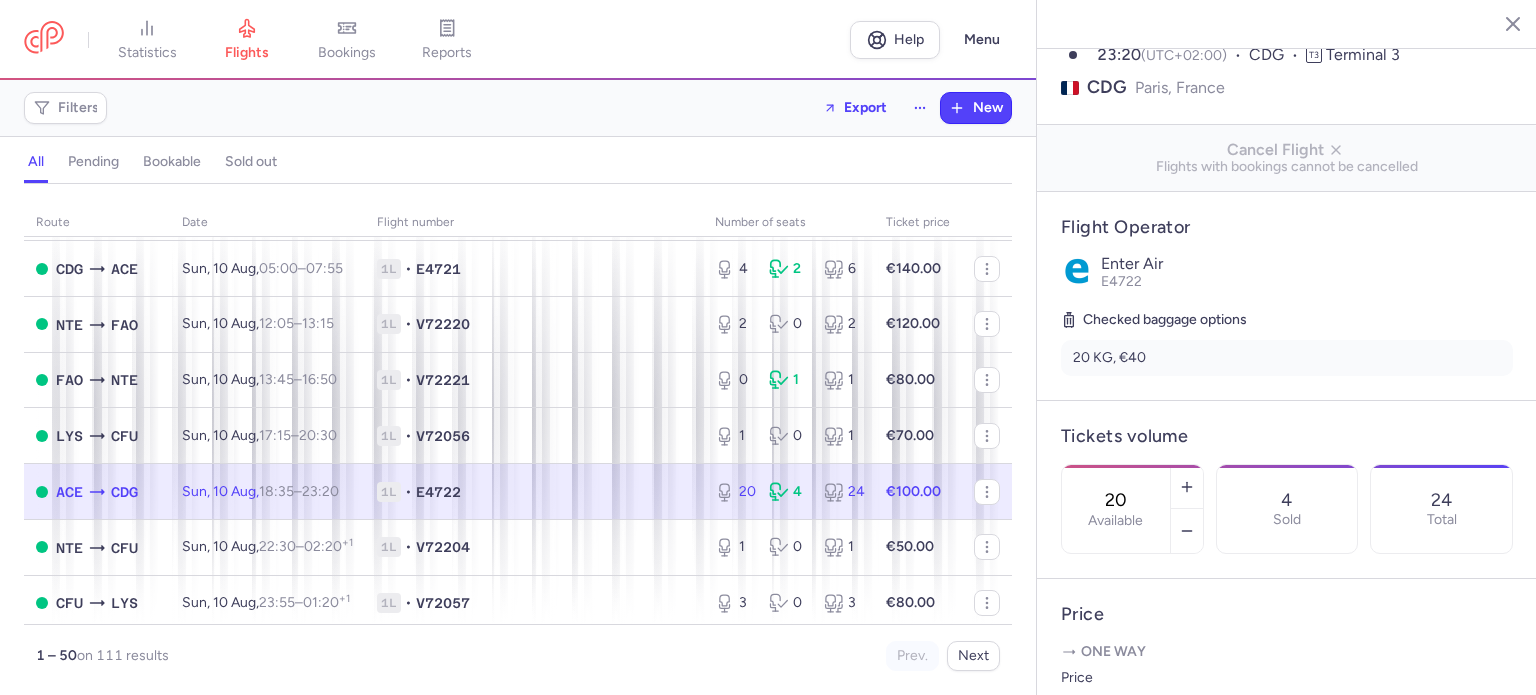 scroll, scrollTop: 400, scrollLeft: 0, axis: vertical 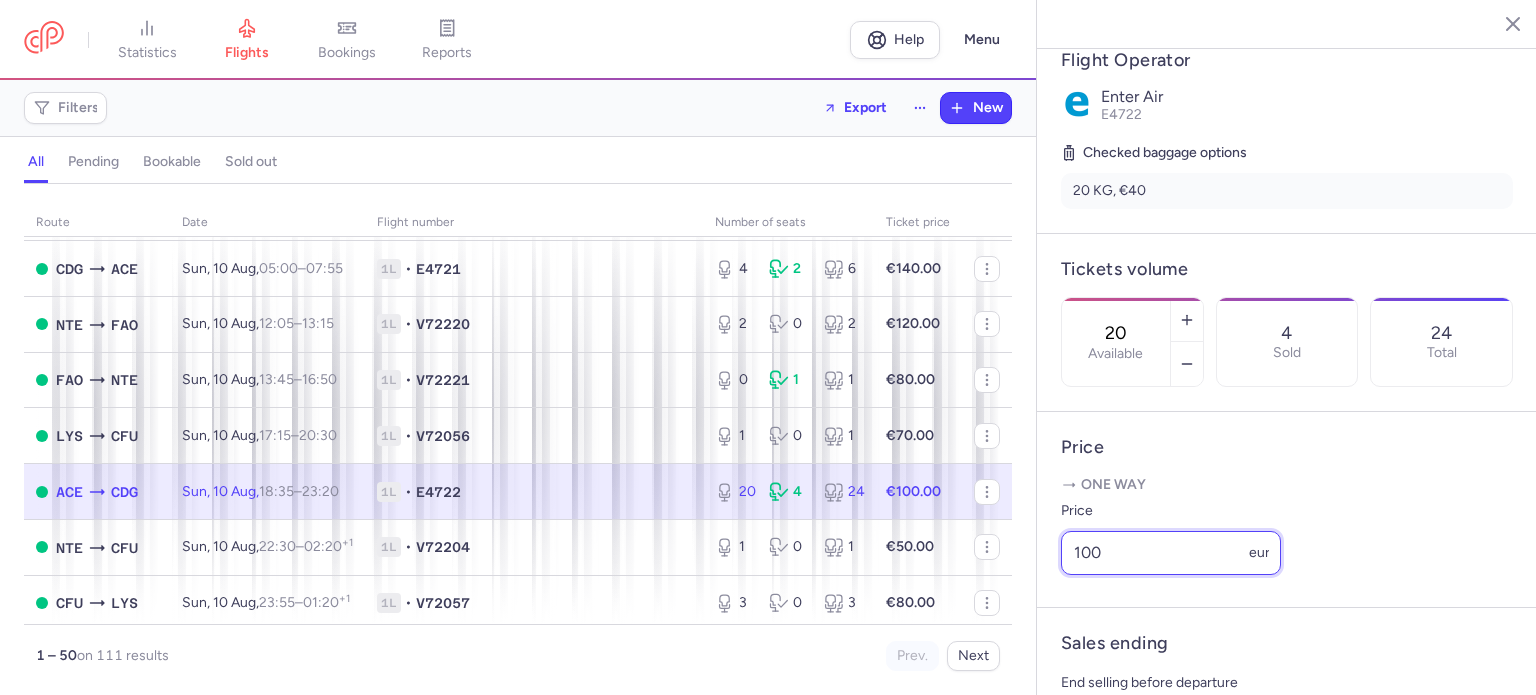 drag, startPoint x: 1113, startPoint y: 604, endPoint x: 1004, endPoint y: 603, distance: 109.004585 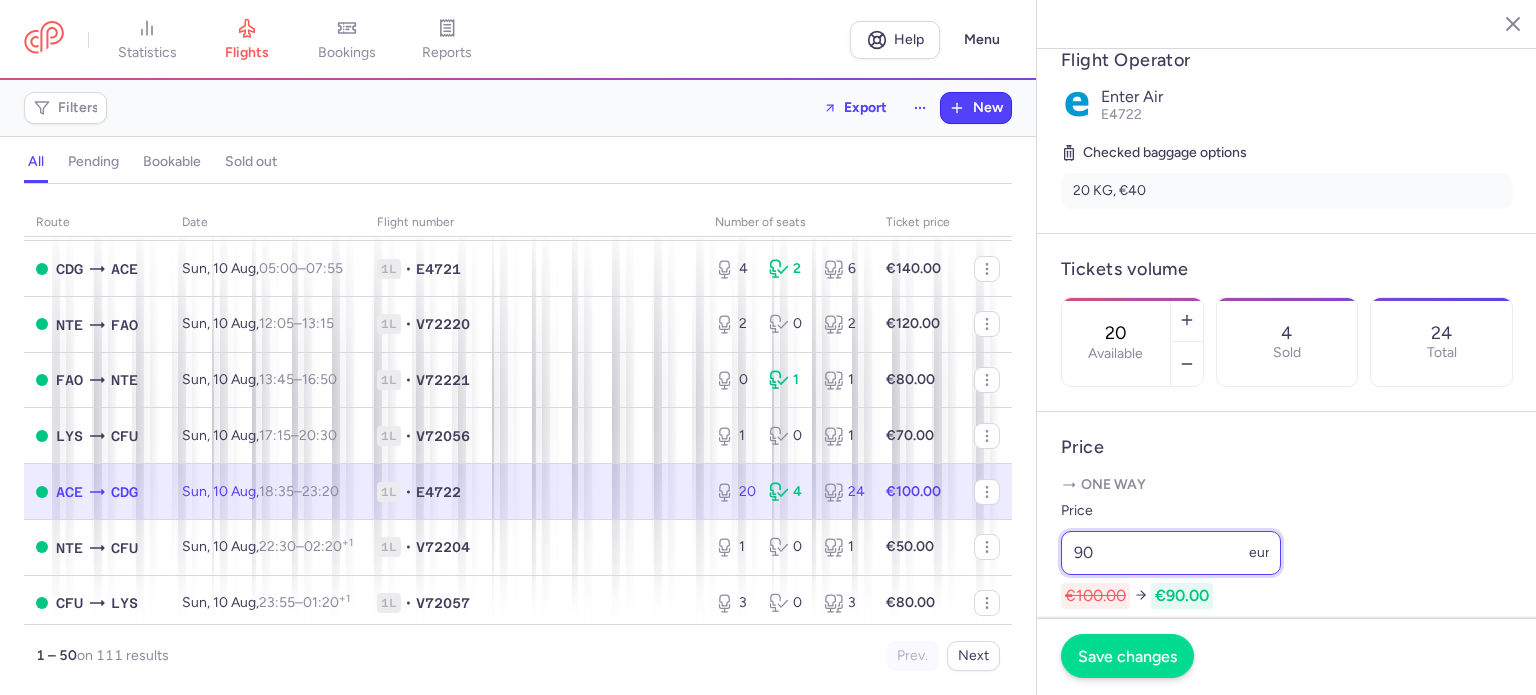 type on "90" 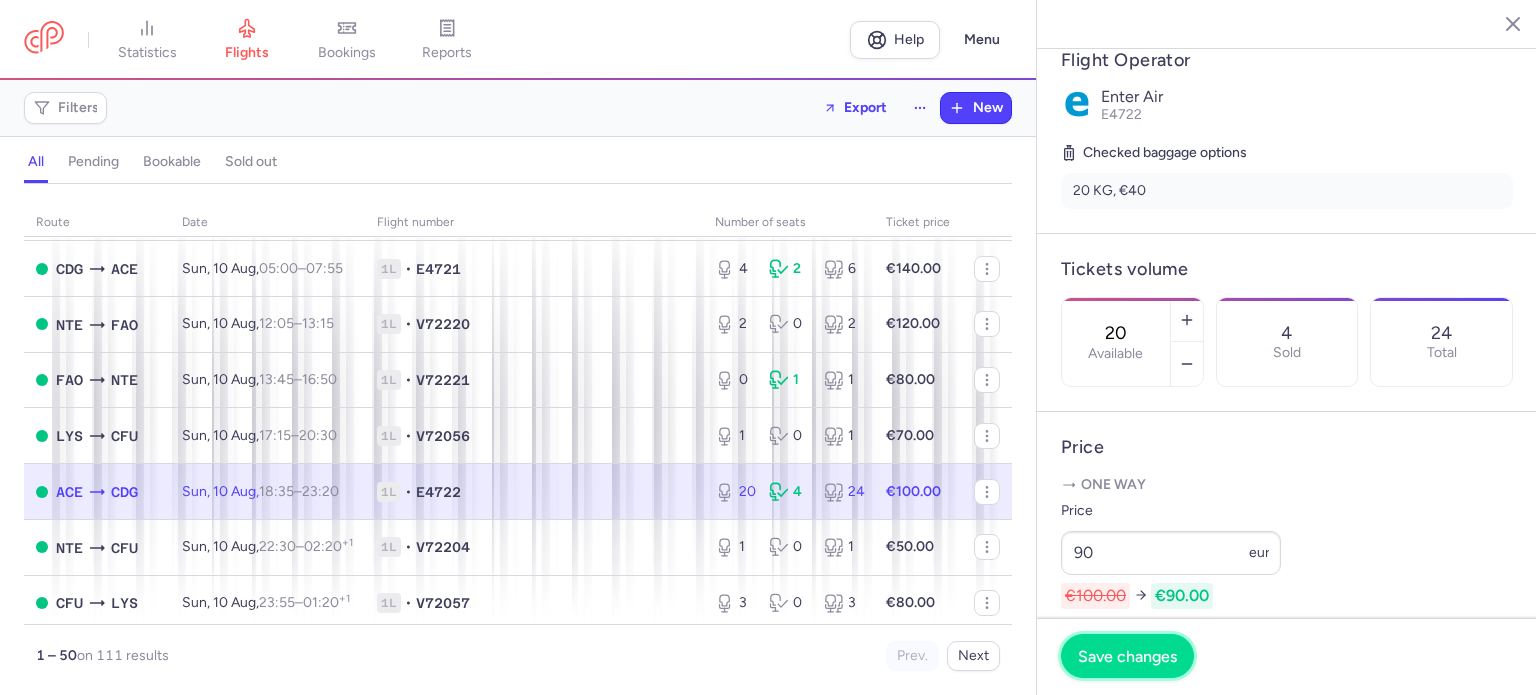 click on "Save changes" at bounding box center [1127, 656] 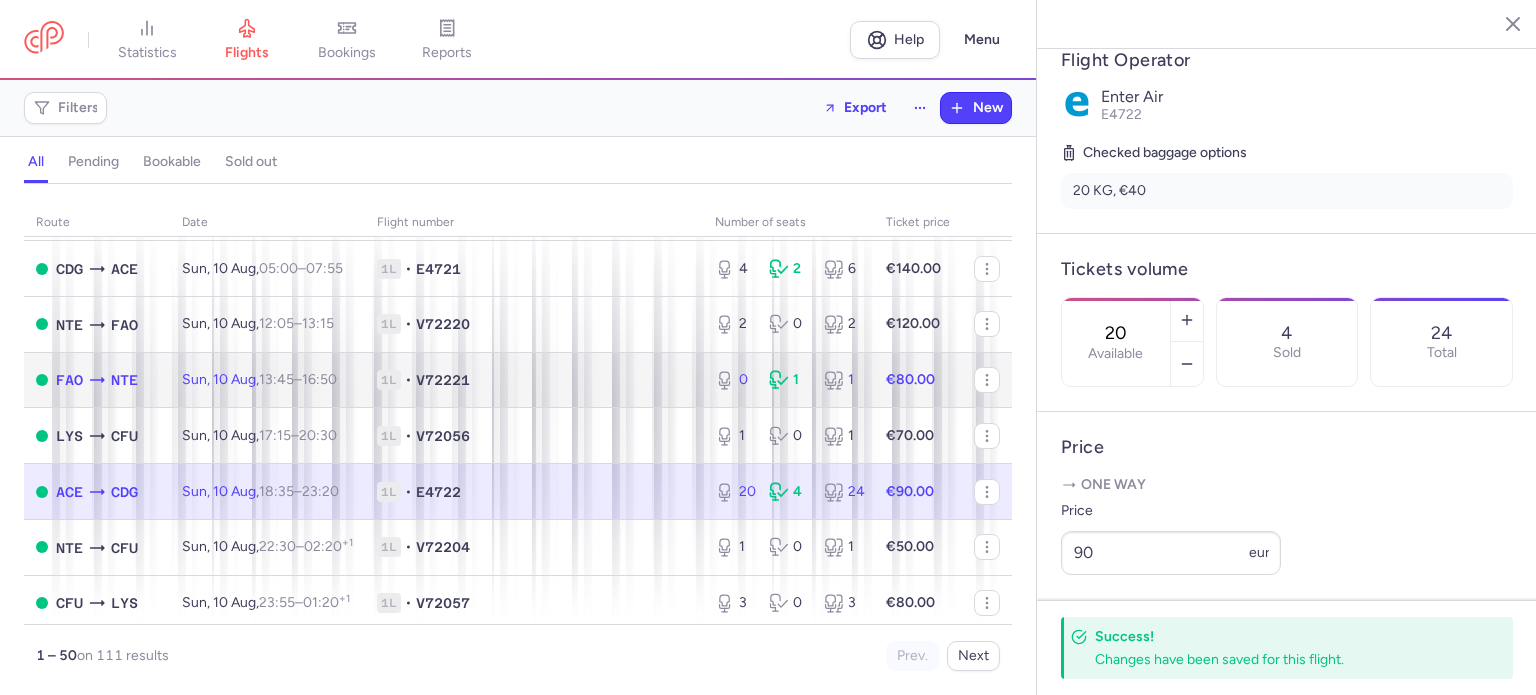 click on "[DAY], [NUMBER] [MONTH],  [TIME]  –  [TIME]  [UTC_OFFSET]" at bounding box center [259, 379] 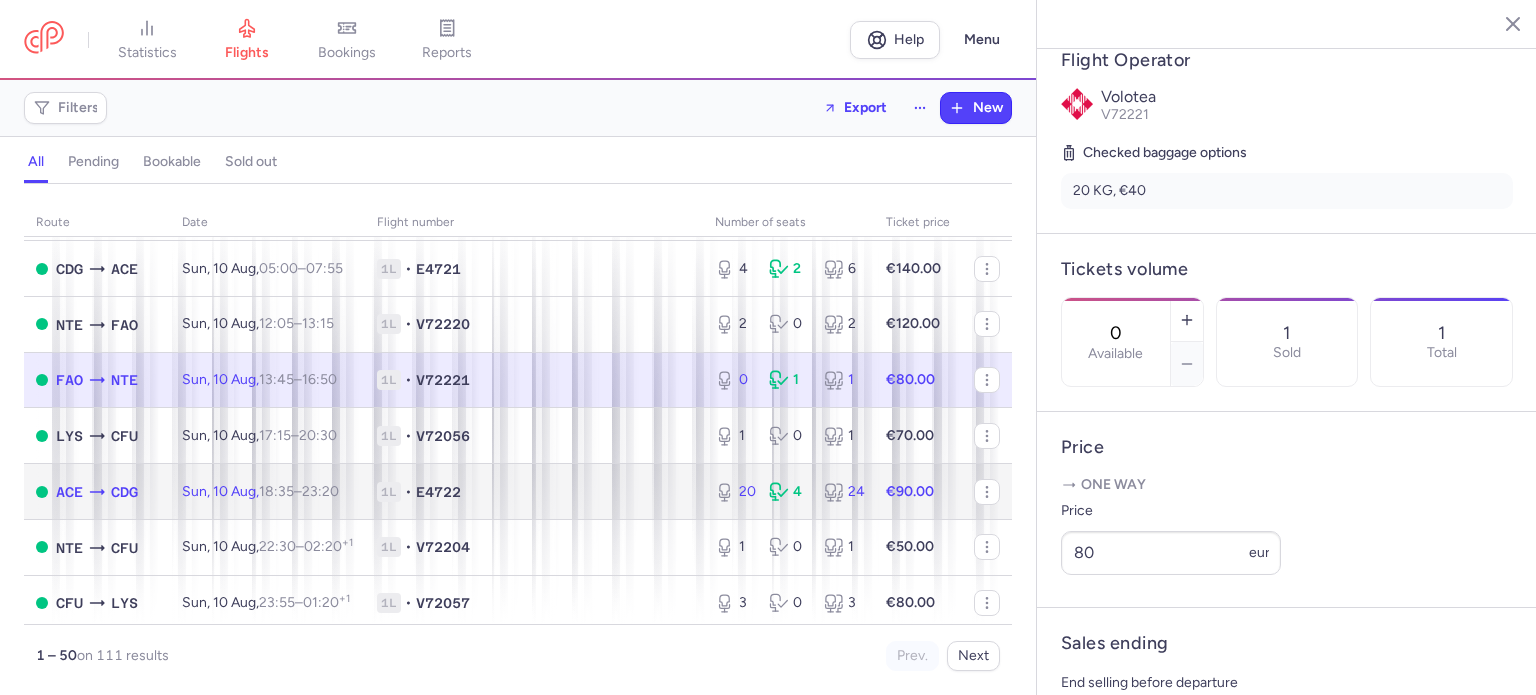 click on "[TIME]  –  [TIME]  [UTC_OFFSET]" at bounding box center [299, 491] 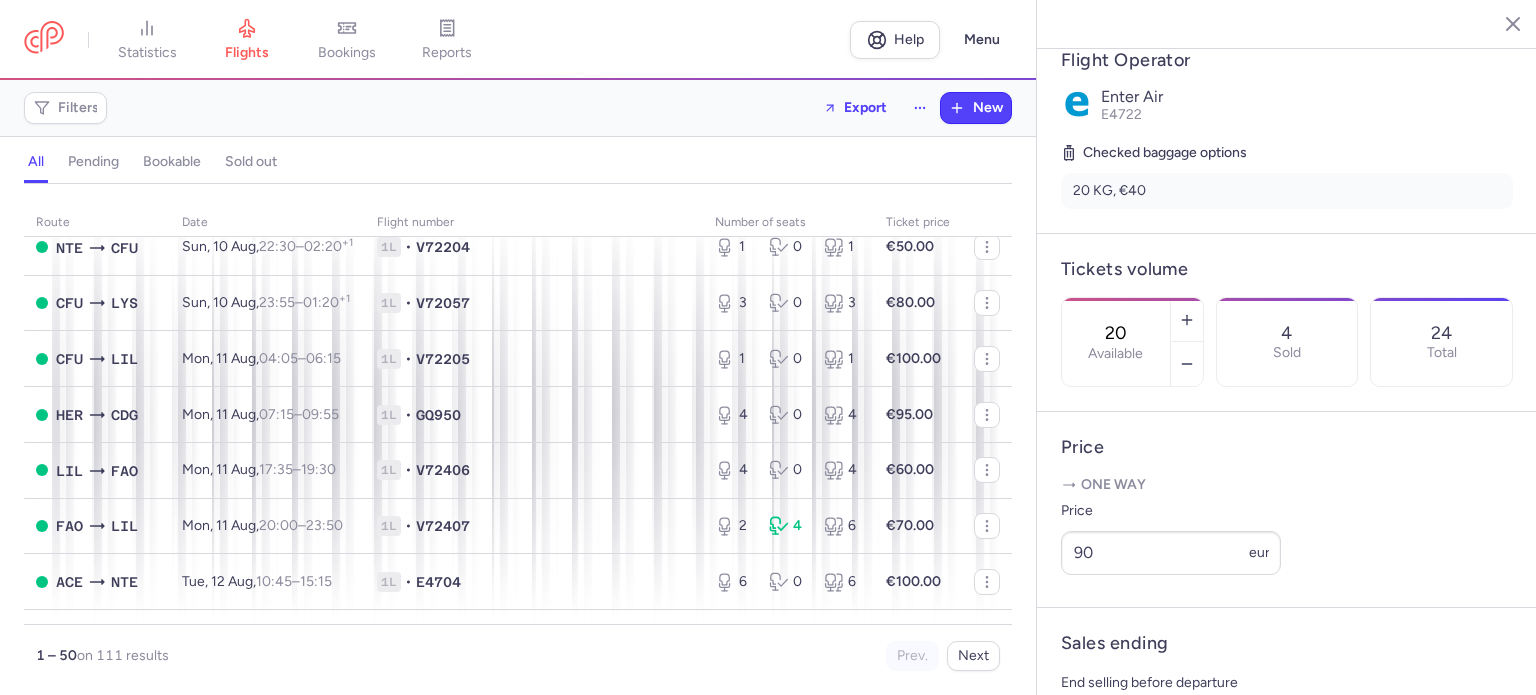 scroll, scrollTop: 1600, scrollLeft: 0, axis: vertical 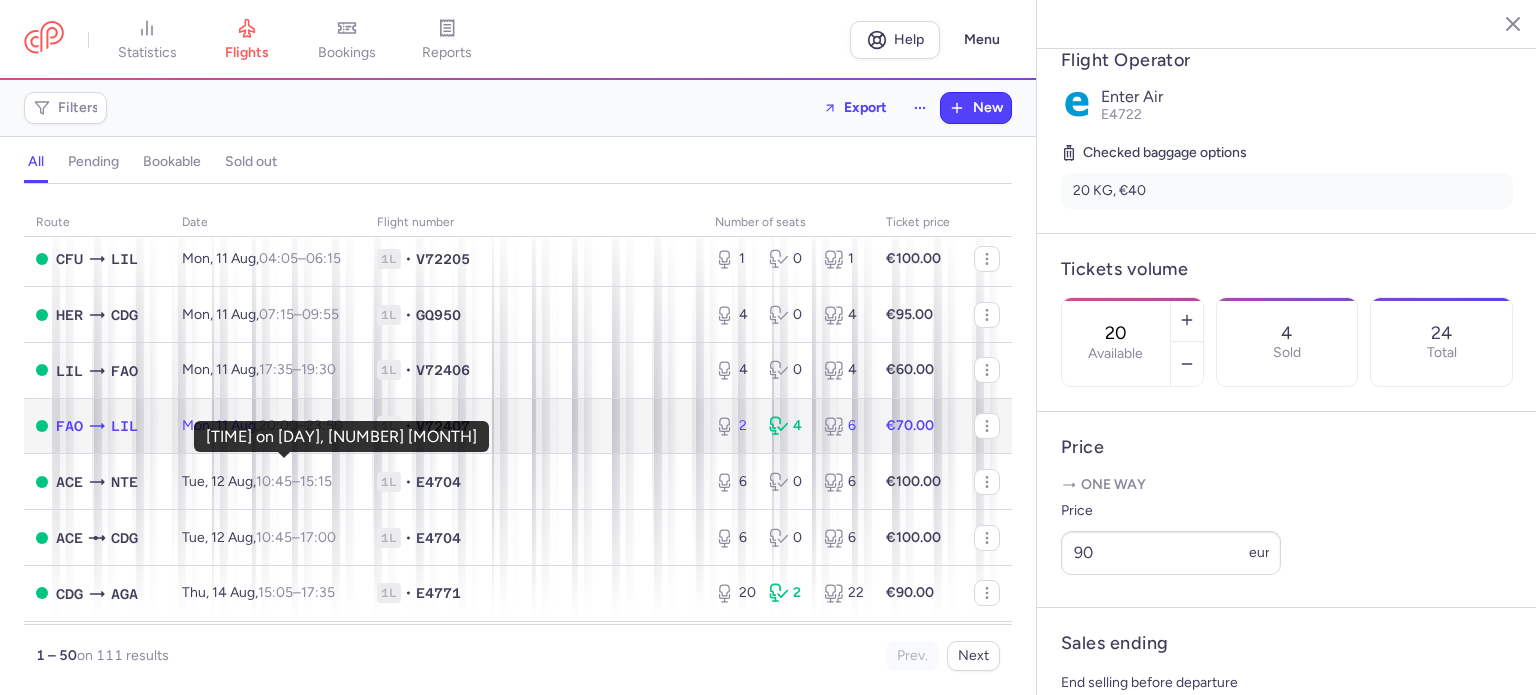 click on "20:00" at bounding box center (278, 425) 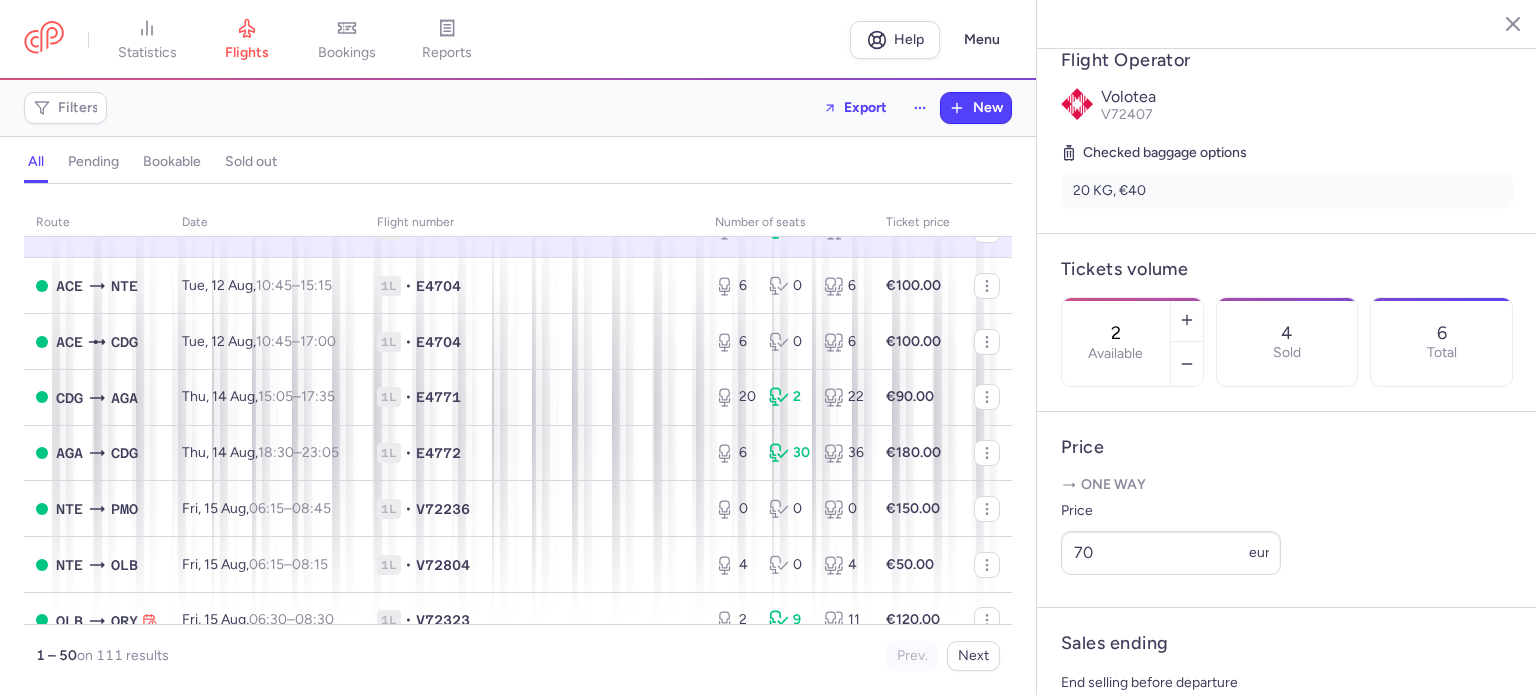 scroll, scrollTop: 1800, scrollLeft: 0, axis: vertical 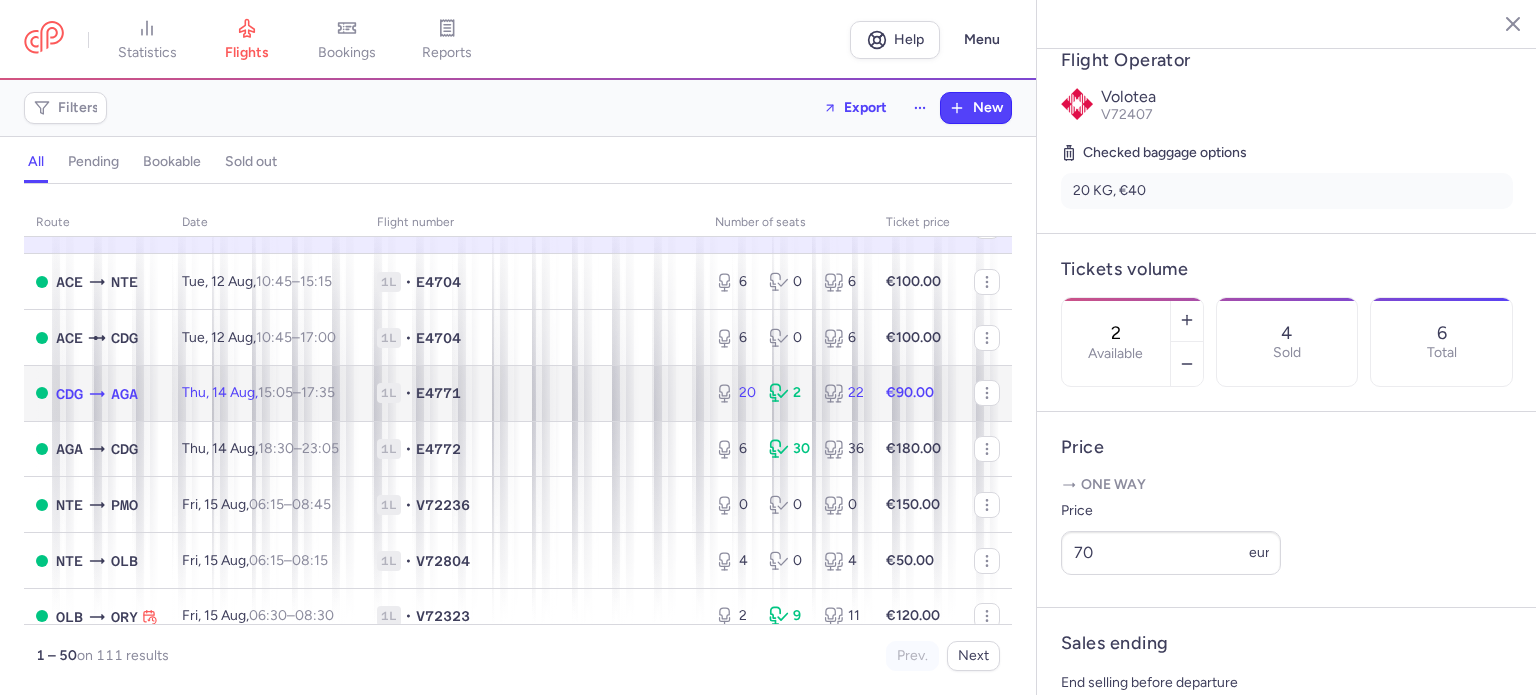 click on "[DAY], [NUMBER] [MONTH],  [TIME]  –  [TIME]  [UTC_OFFSET]" at bounding box center (267, 393) 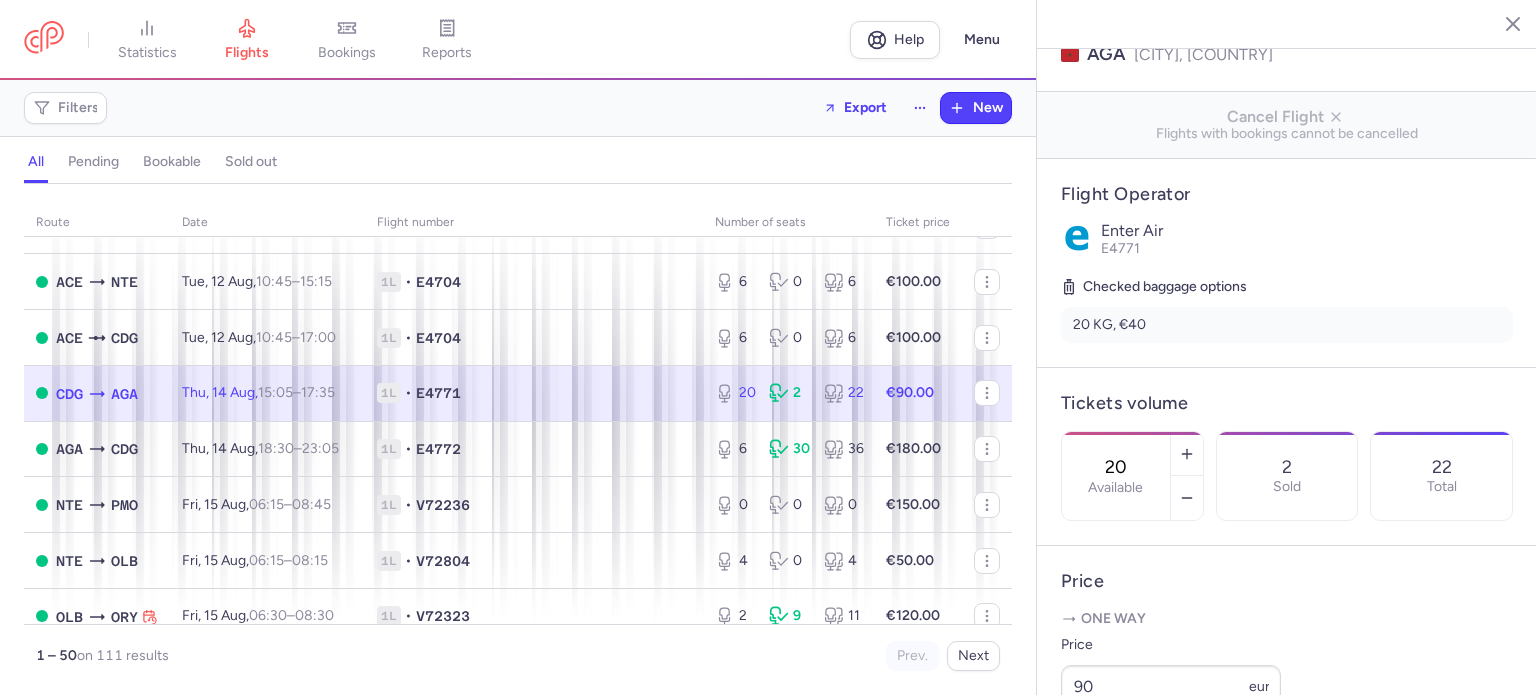 scroll, scrollTop: 100, scrollLeft: 0, axis: vertical 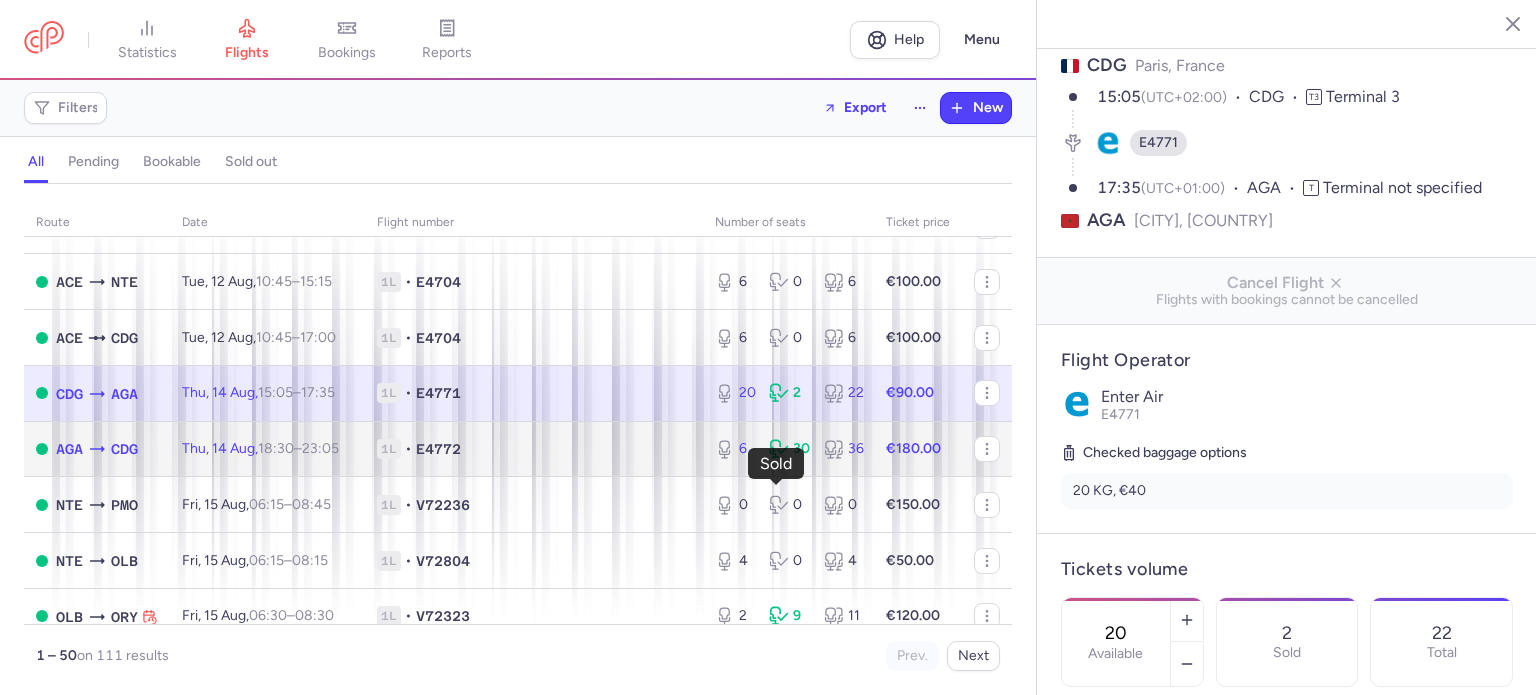 click on "30" at bounding box center (788, 449) 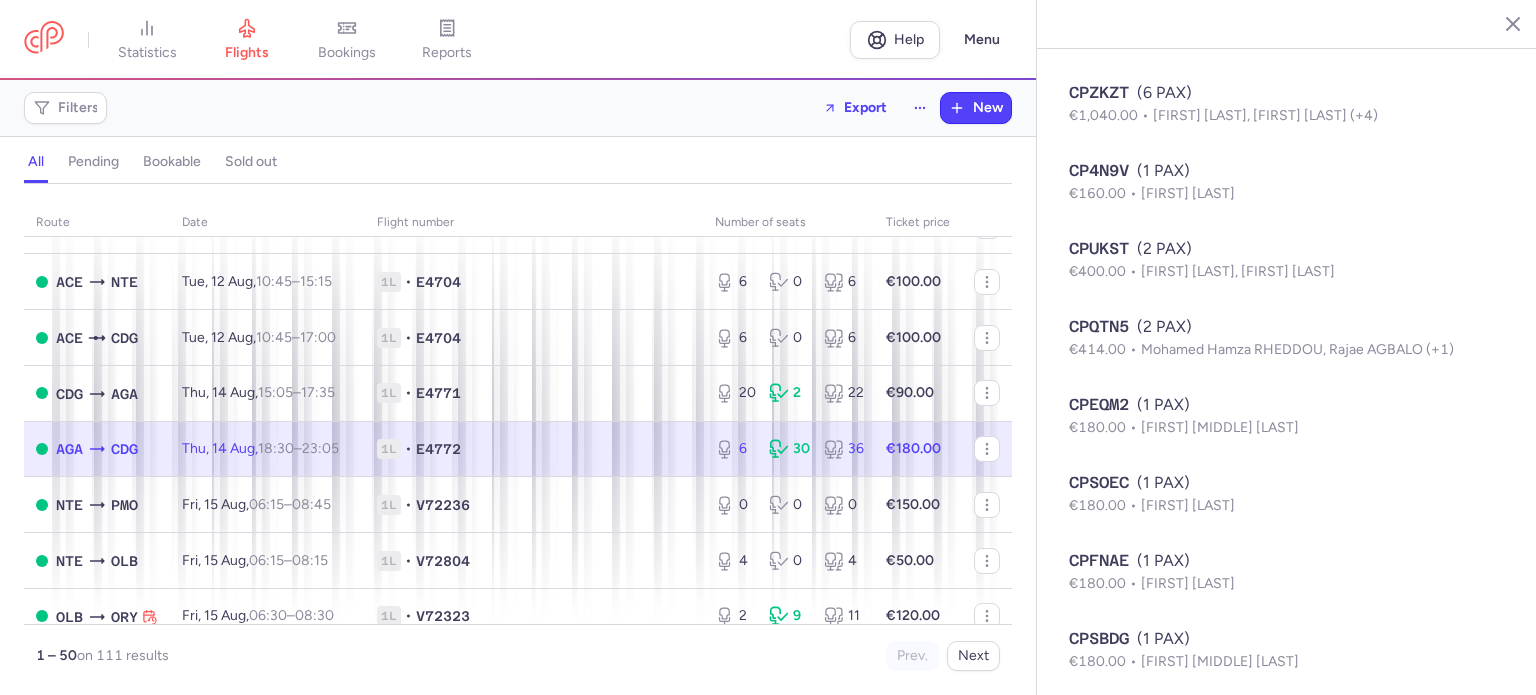 scroll, scrollTop: 2061, scrollLeft: 0, axis: vertical 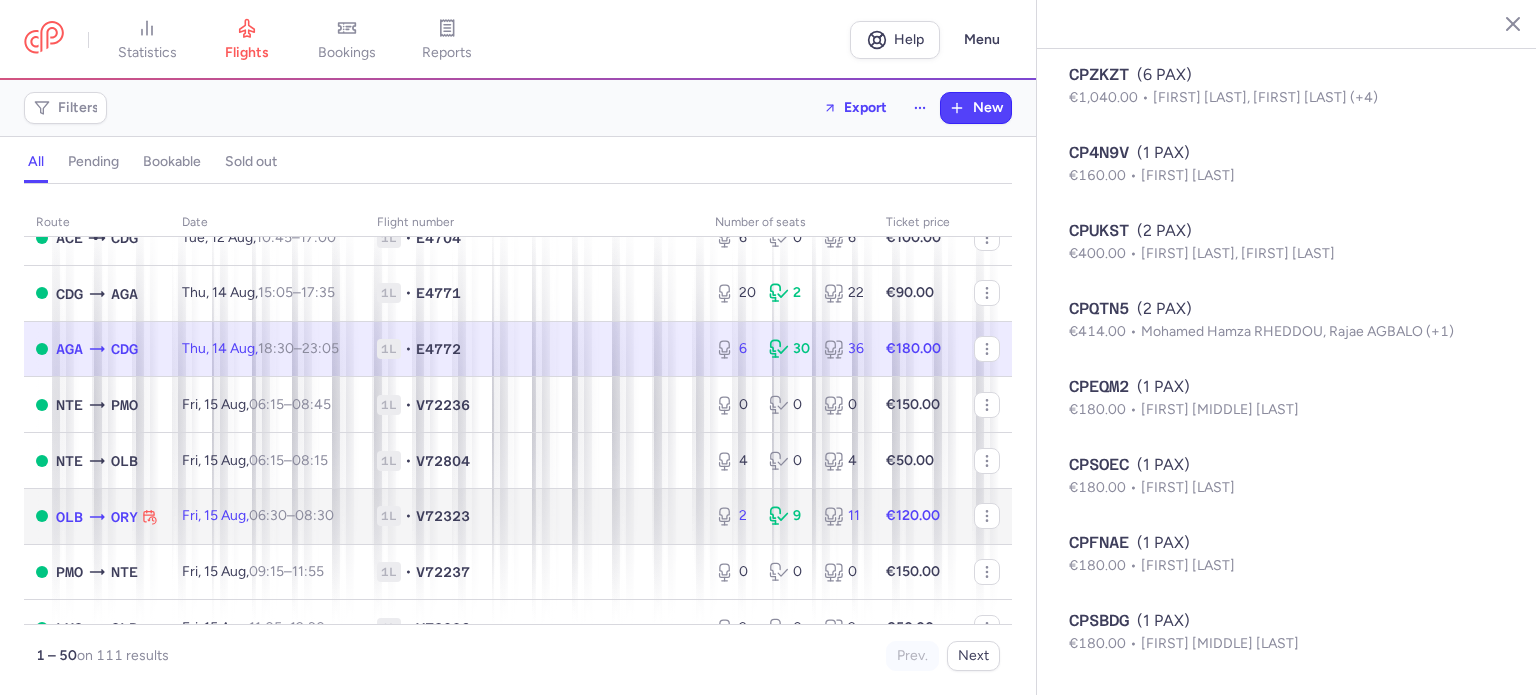 drag, startPoint x: 382, startPoint y: 547, endPoint x: 471, endPoint y: 554, distance: 89.27486 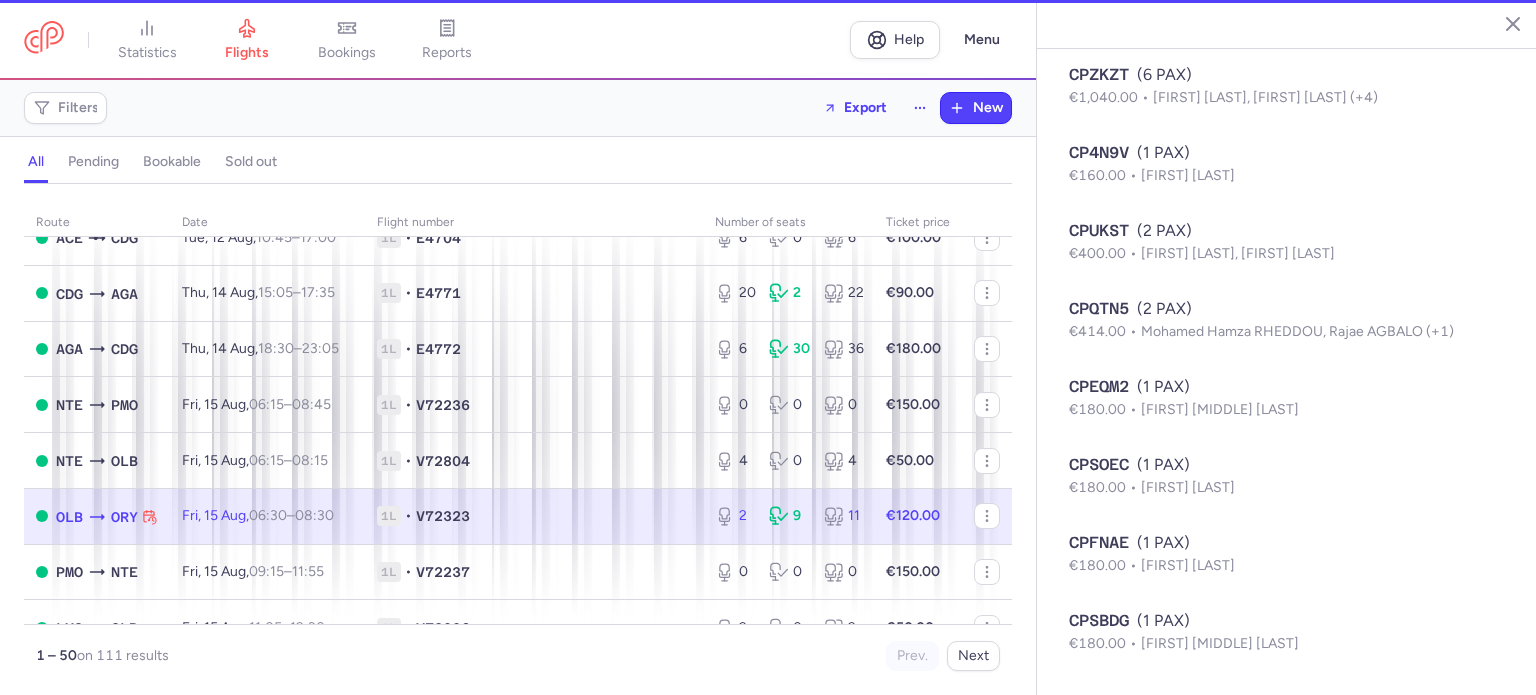 type on "2" 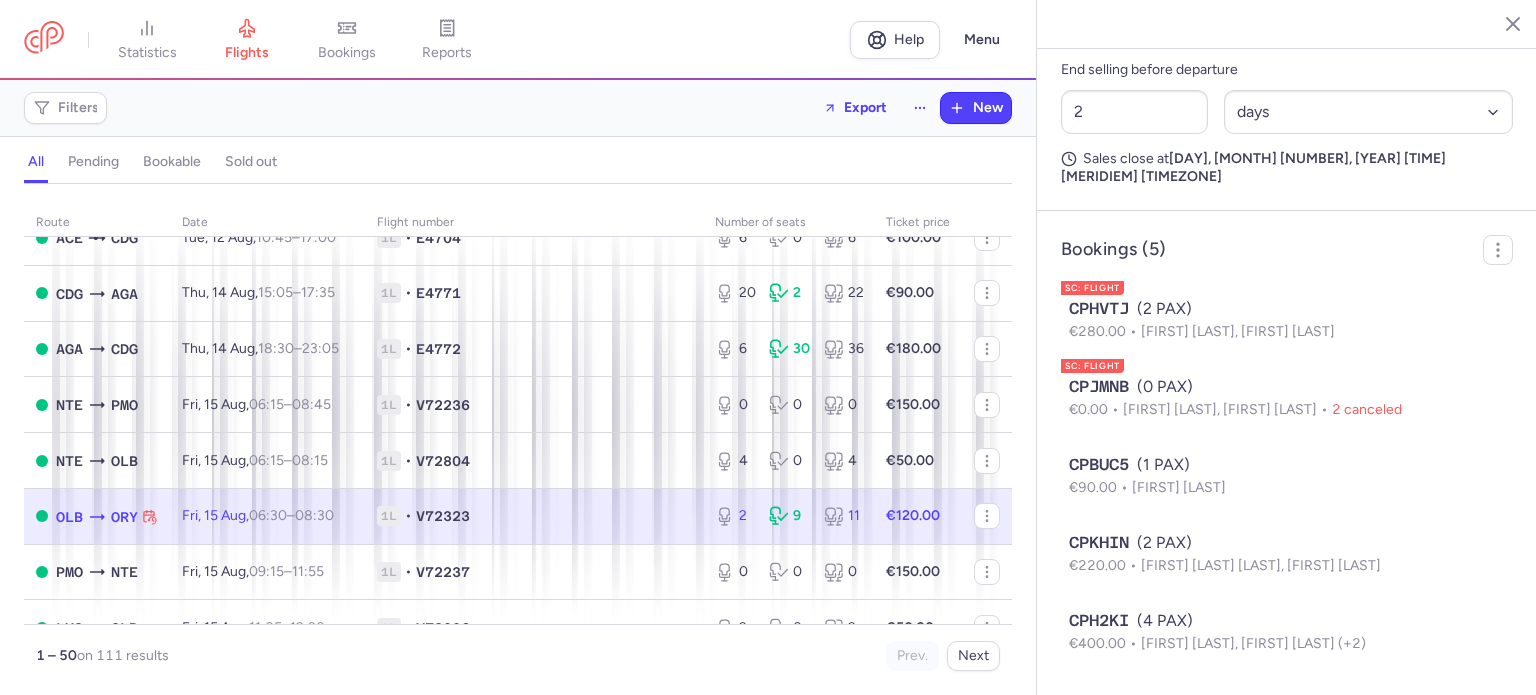 click on "[DAY], [NUMBER] [MONTH],  [TIME]  –  [TIME]  [UTC_OFFSET]" at bounding box center (258, 515) 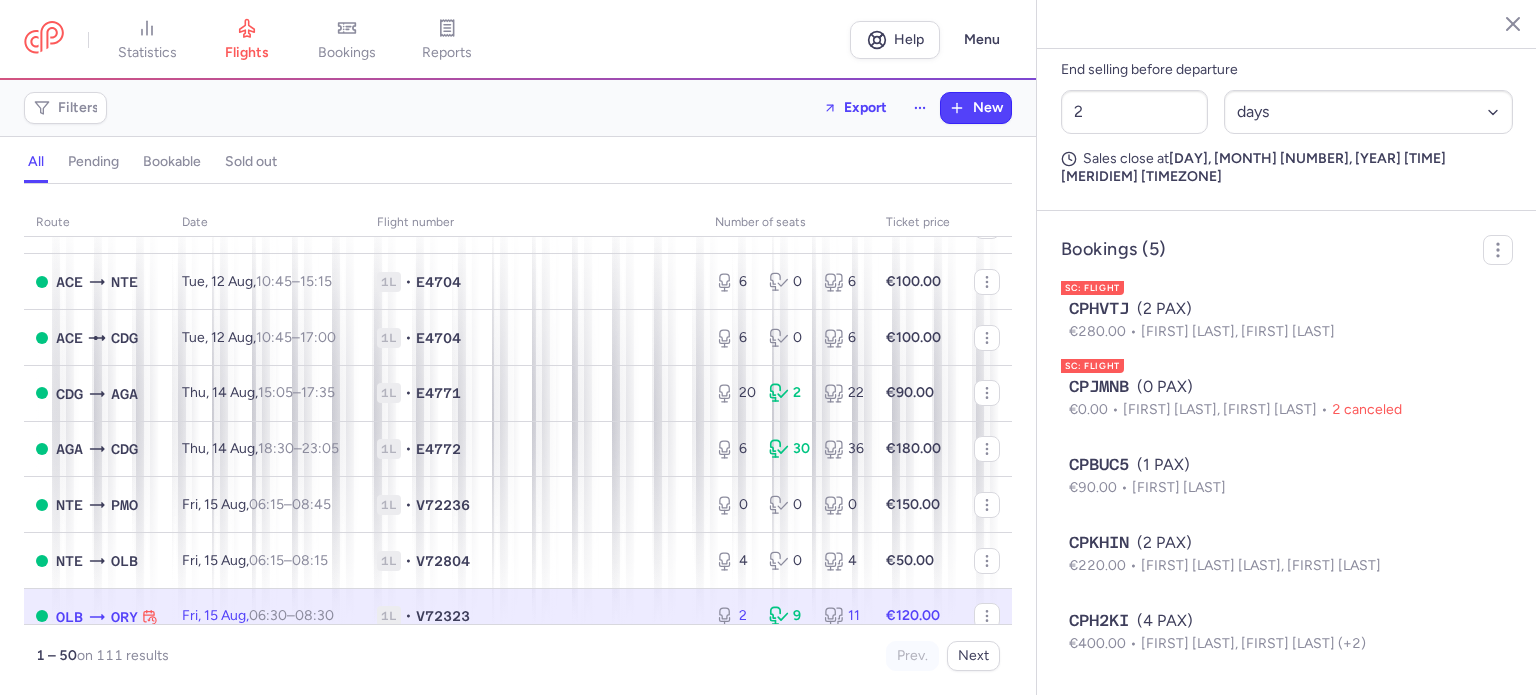 scroll, scrollTop: 1900, scrollLeft: 0, axis: vertical 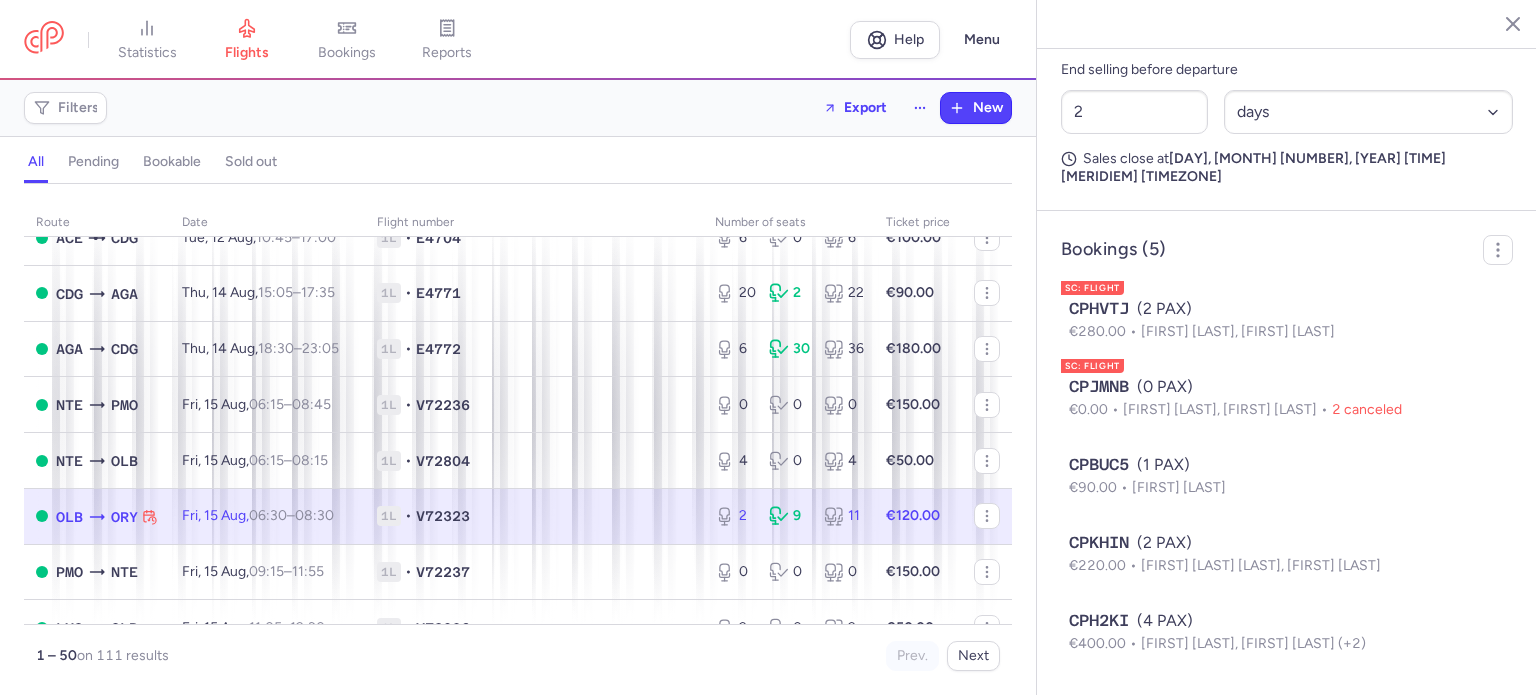 click on "[DAY], [NUMBER] [MONTH],  [TIME]  –  [TIME]  [UTC_OFFSET]" at bounding box center [267, 516] 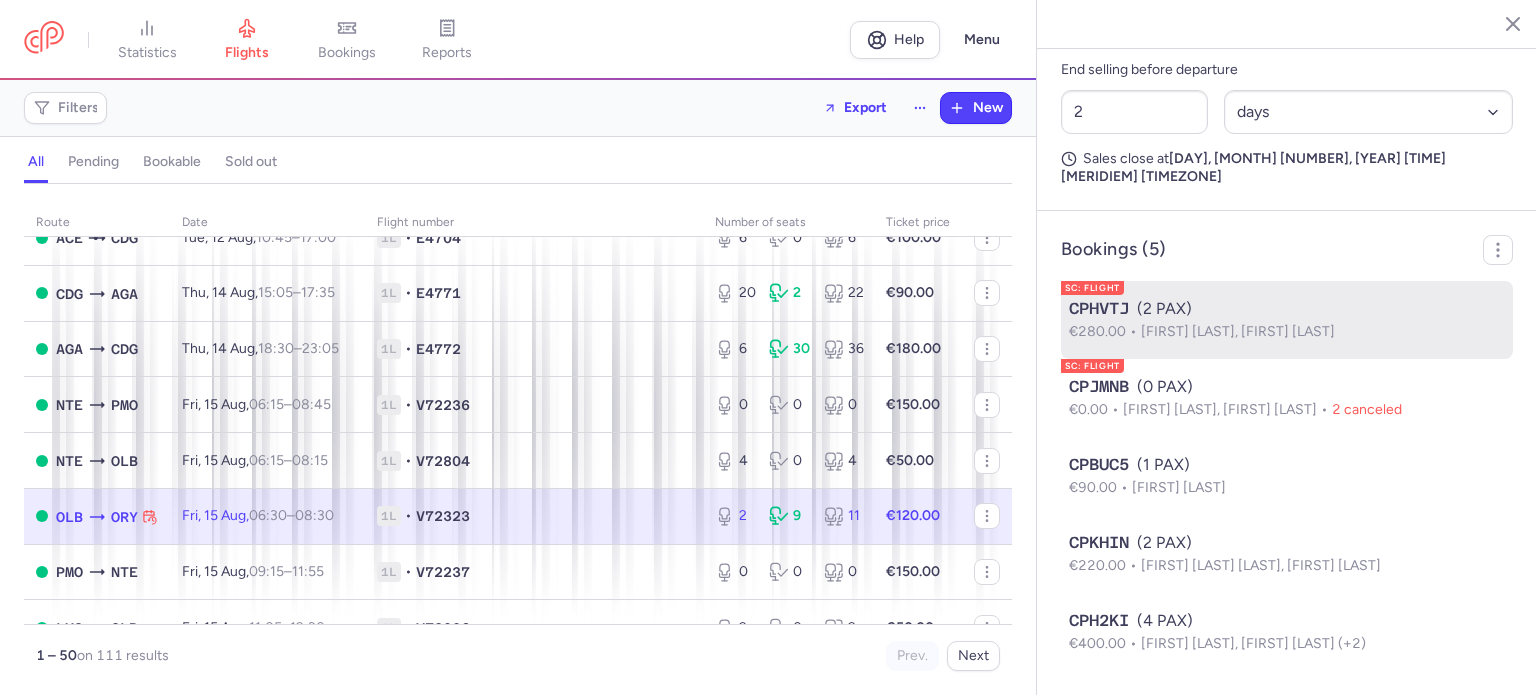 click on "CPHVTJ (2 PAX)" at bounding box center [1287, 309] 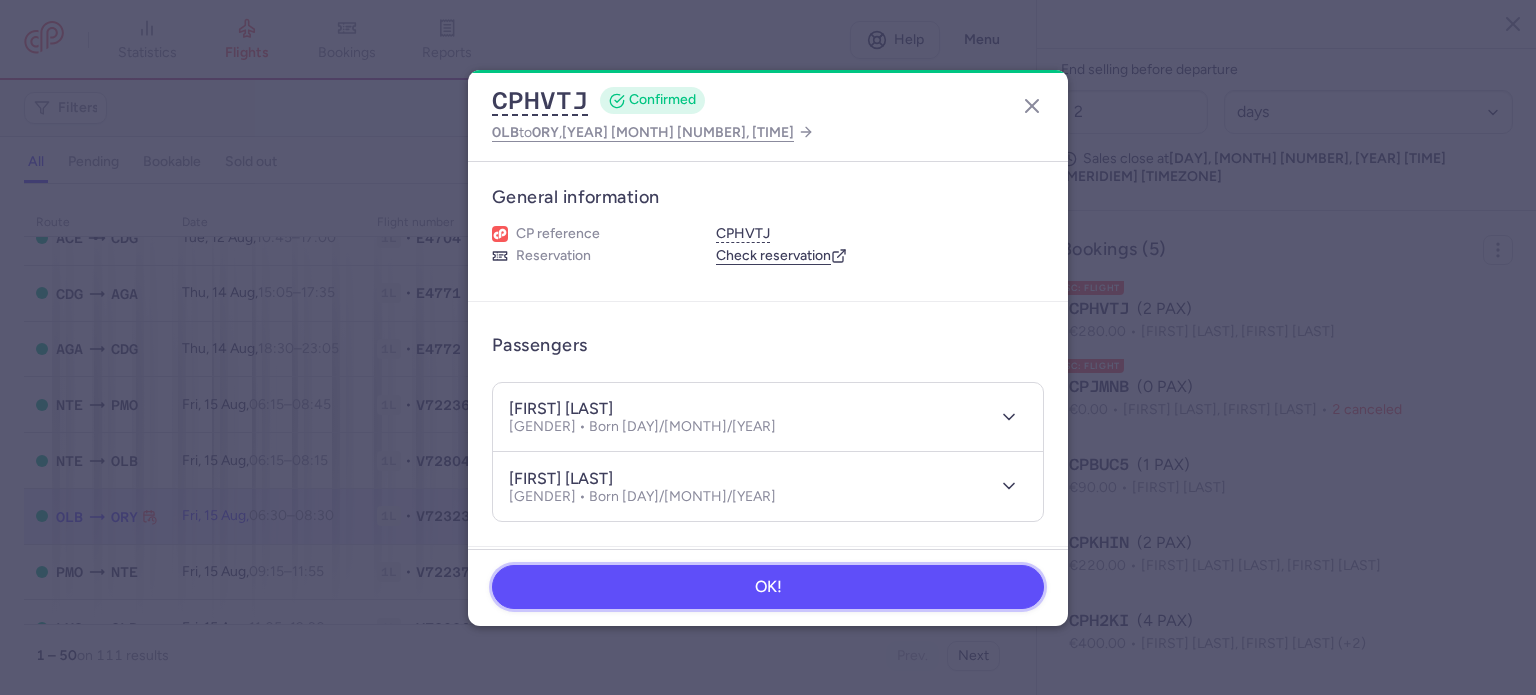click on "OK!" at bounding box center [768, 587] 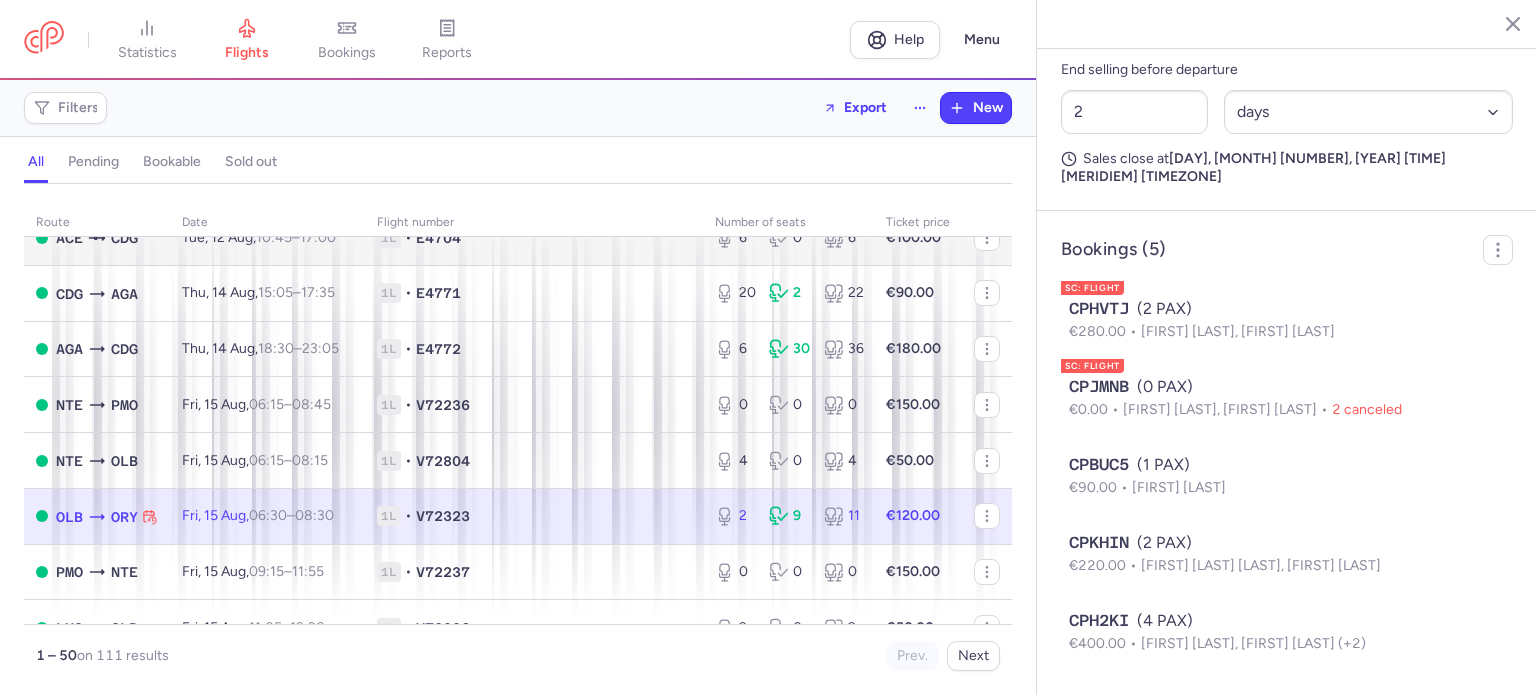 type 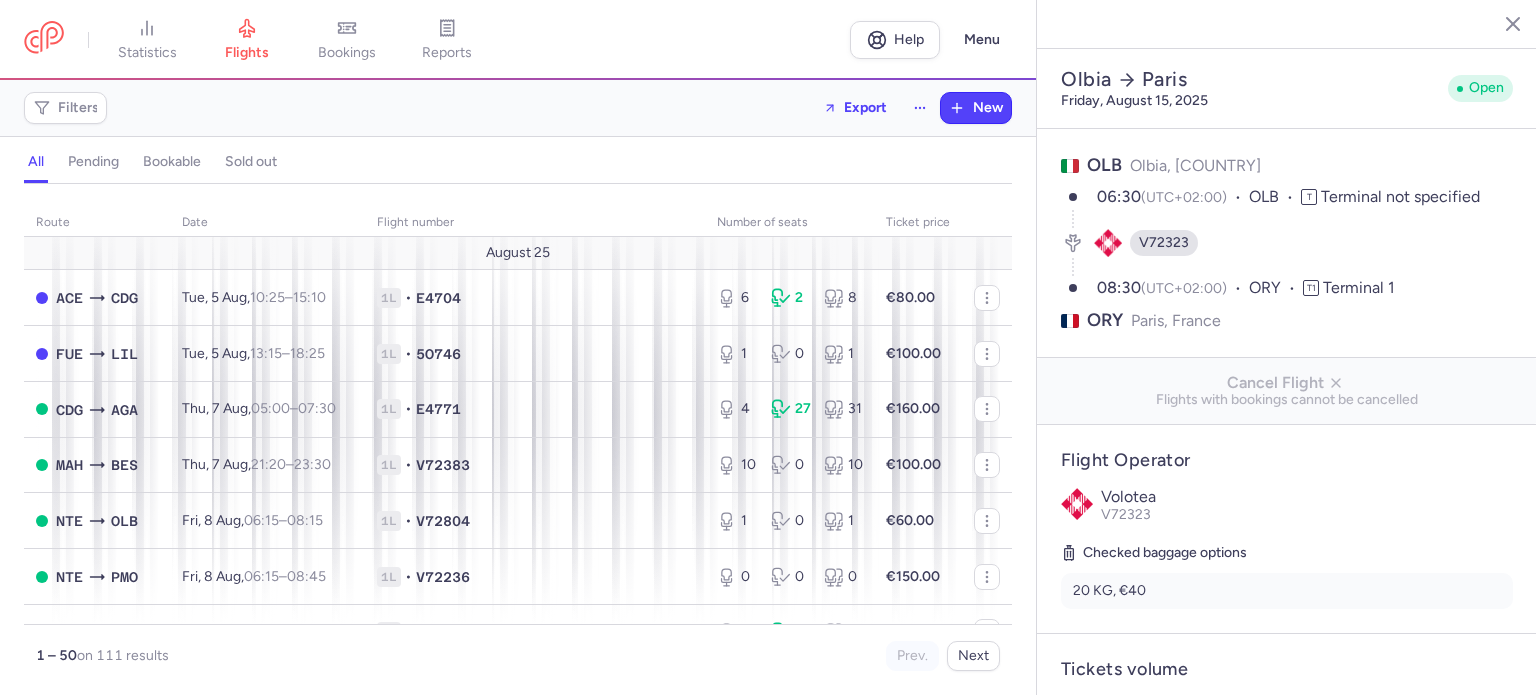 select on "days" 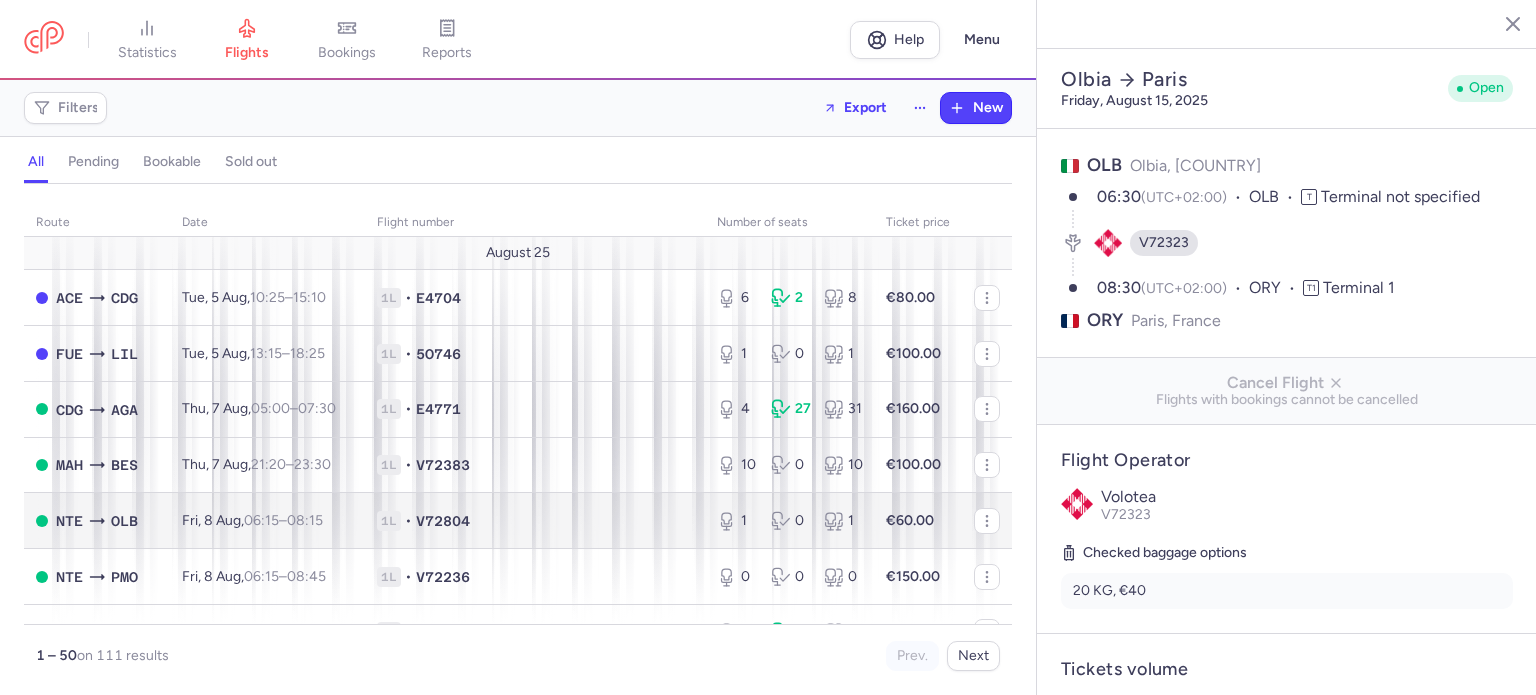 scroll, scrollTop: 0, scrollLeft: 0, axis: both 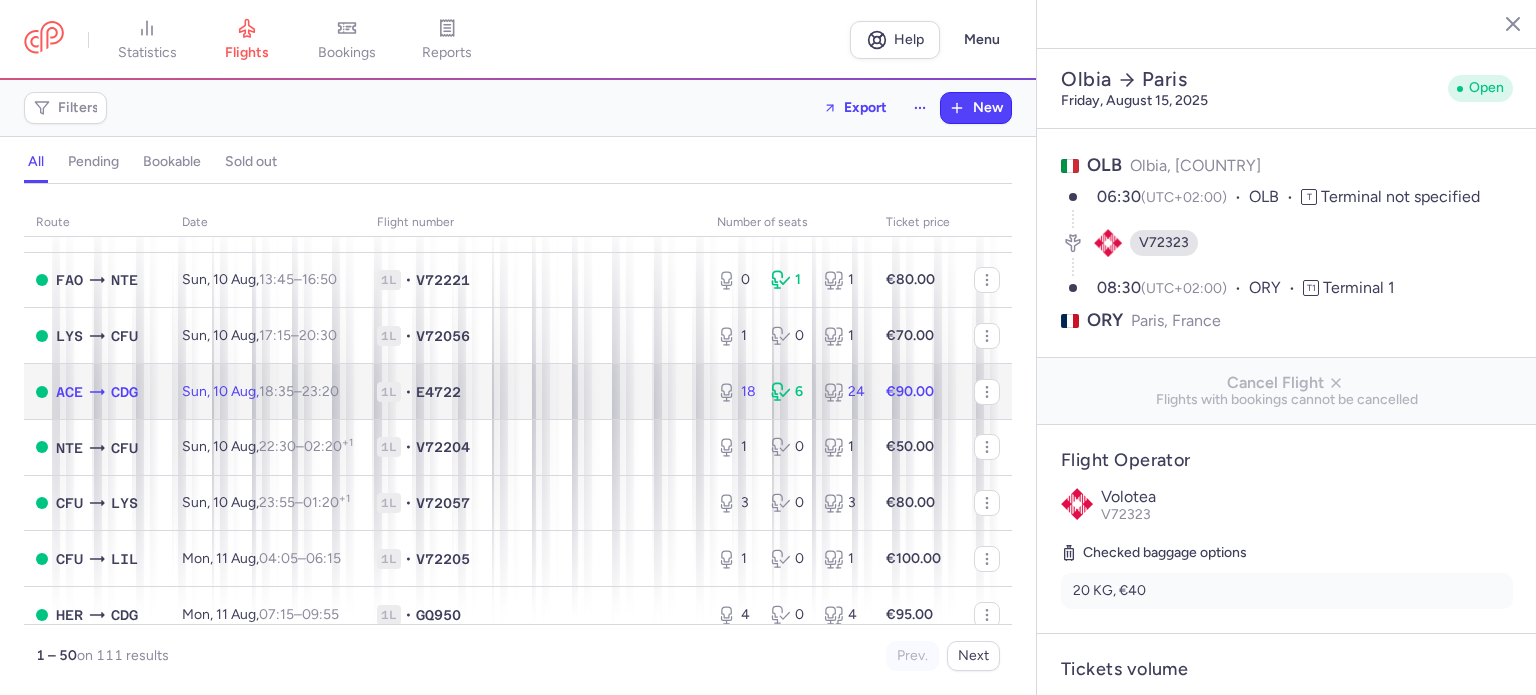 click on "[DAY], [NUMBER] [MONTH],  [TIME]  –  [TIME]  [UTC_OFFSET]" at bounding box center (260, 391) 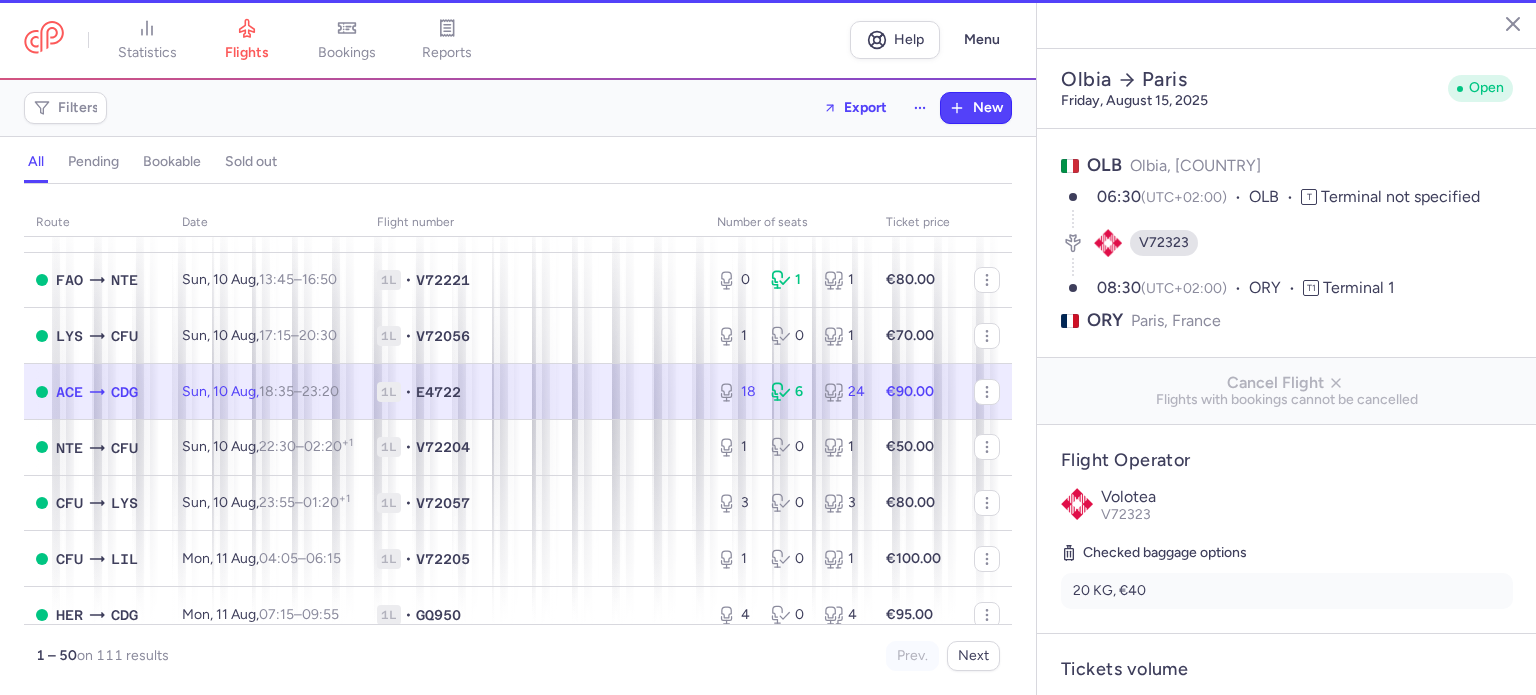 type on "18" 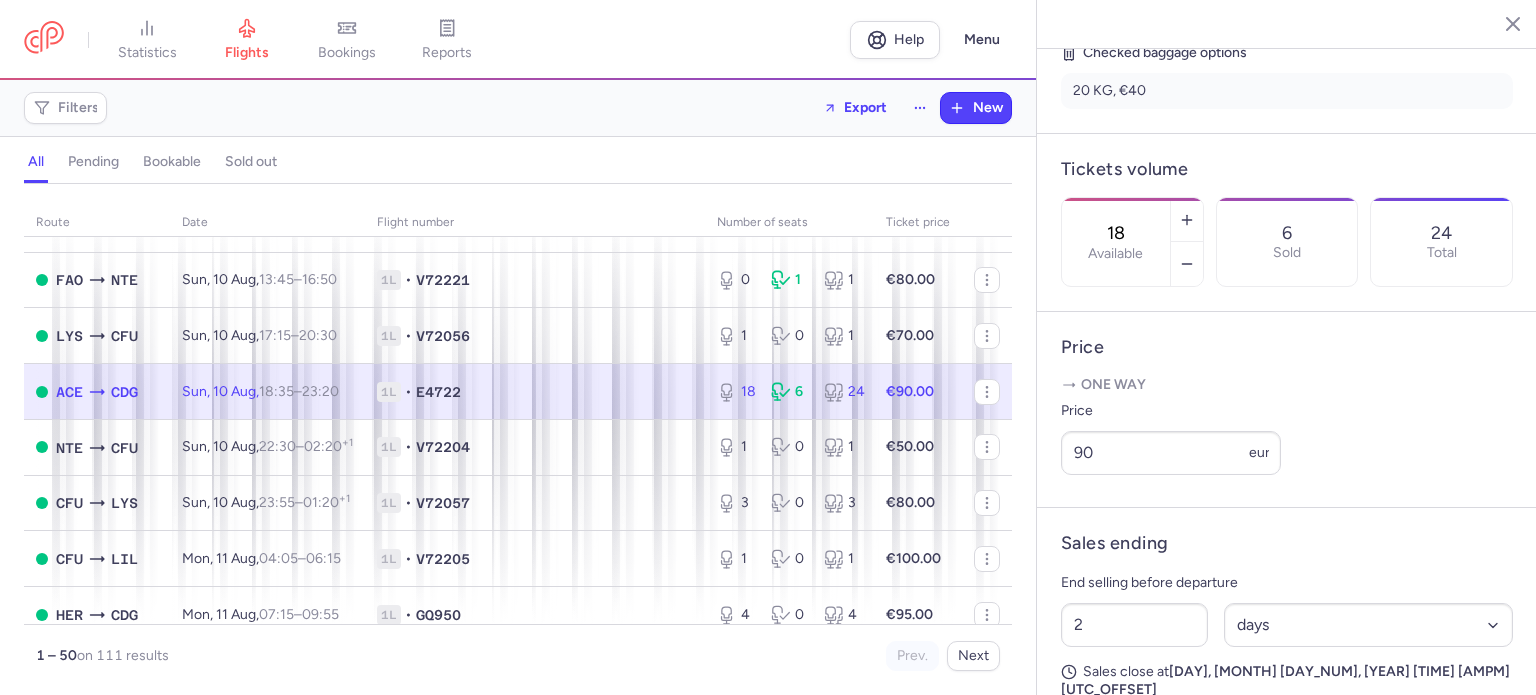 scroll, scrollTop: 891, scrollLeft: 0, axis: vertical 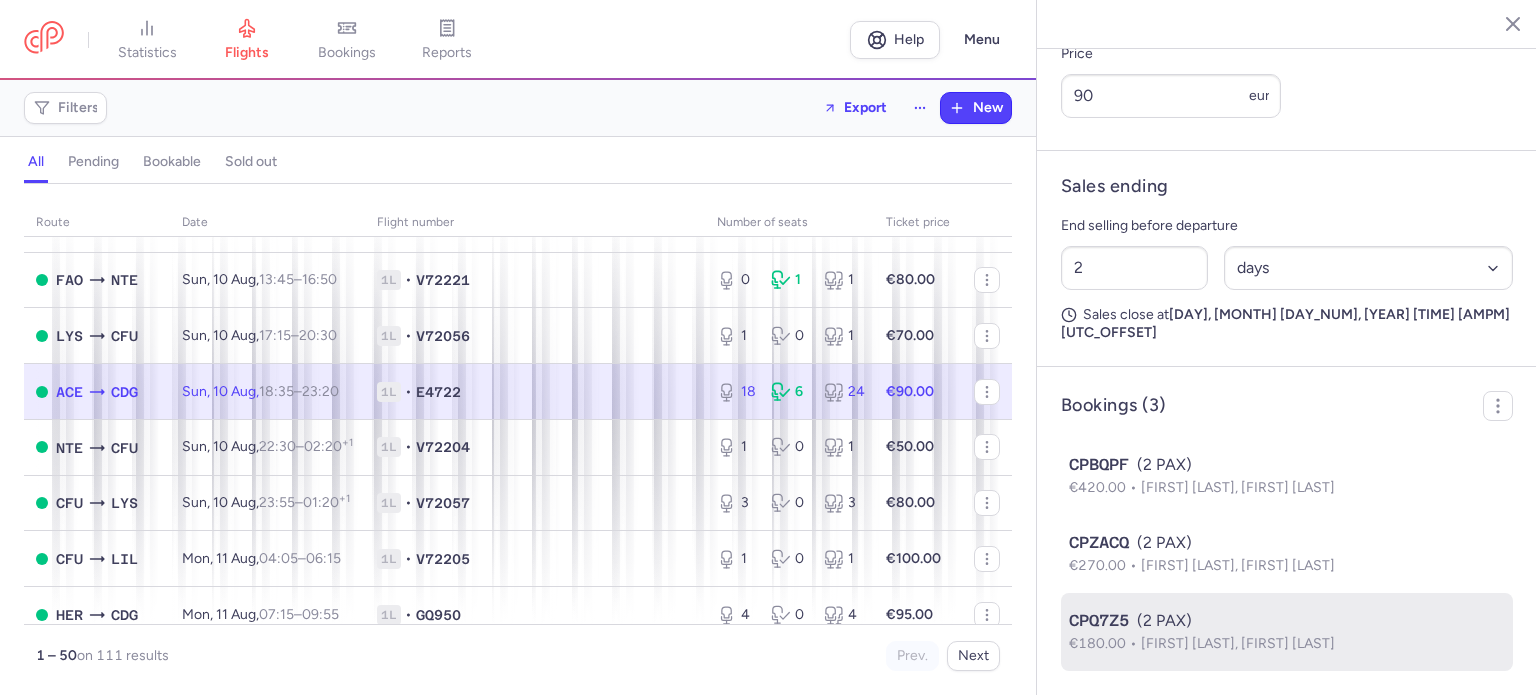 click on "CPQ7Z5  (2 PAX)" at bounding box center (1287, 621) 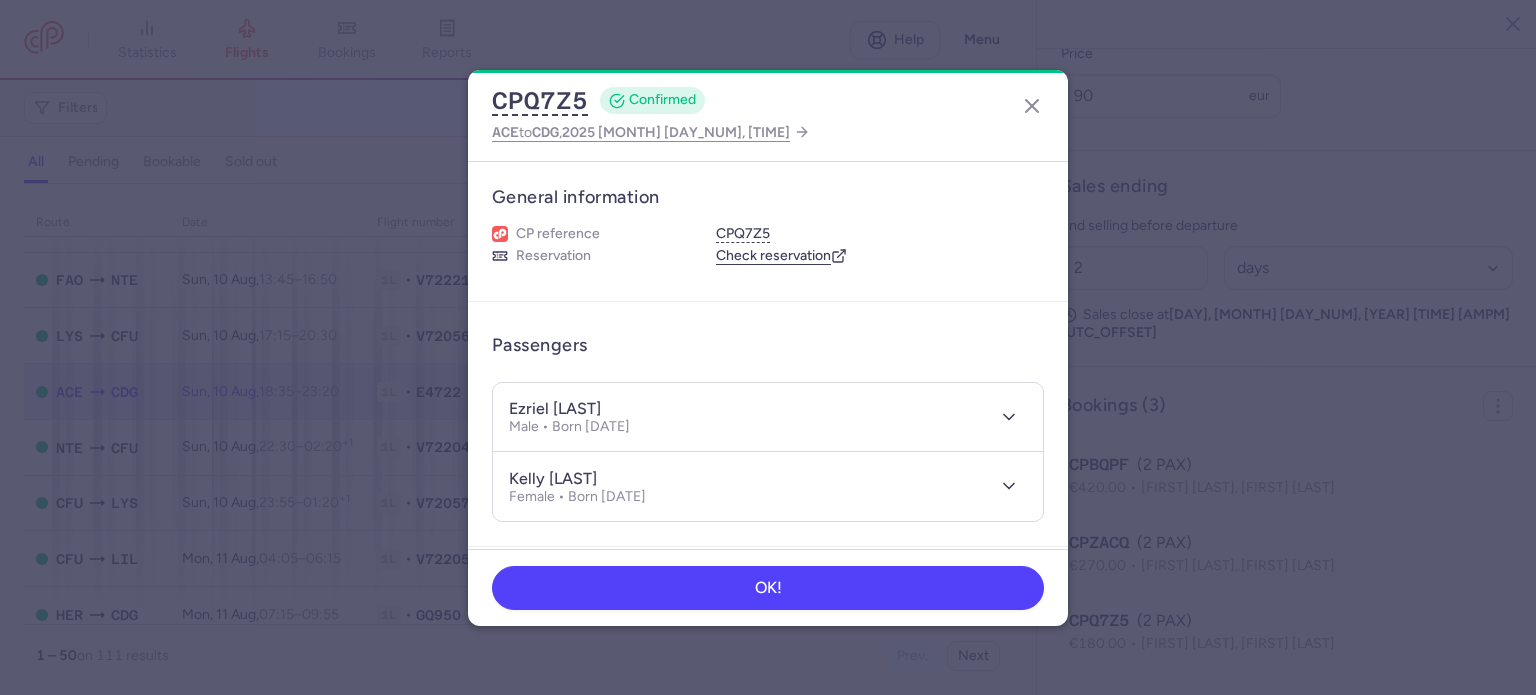 drag, startPoint x: 554, startPoint y: 411, endPoint x: 654, endPoint y: 405, distance: 100.17984 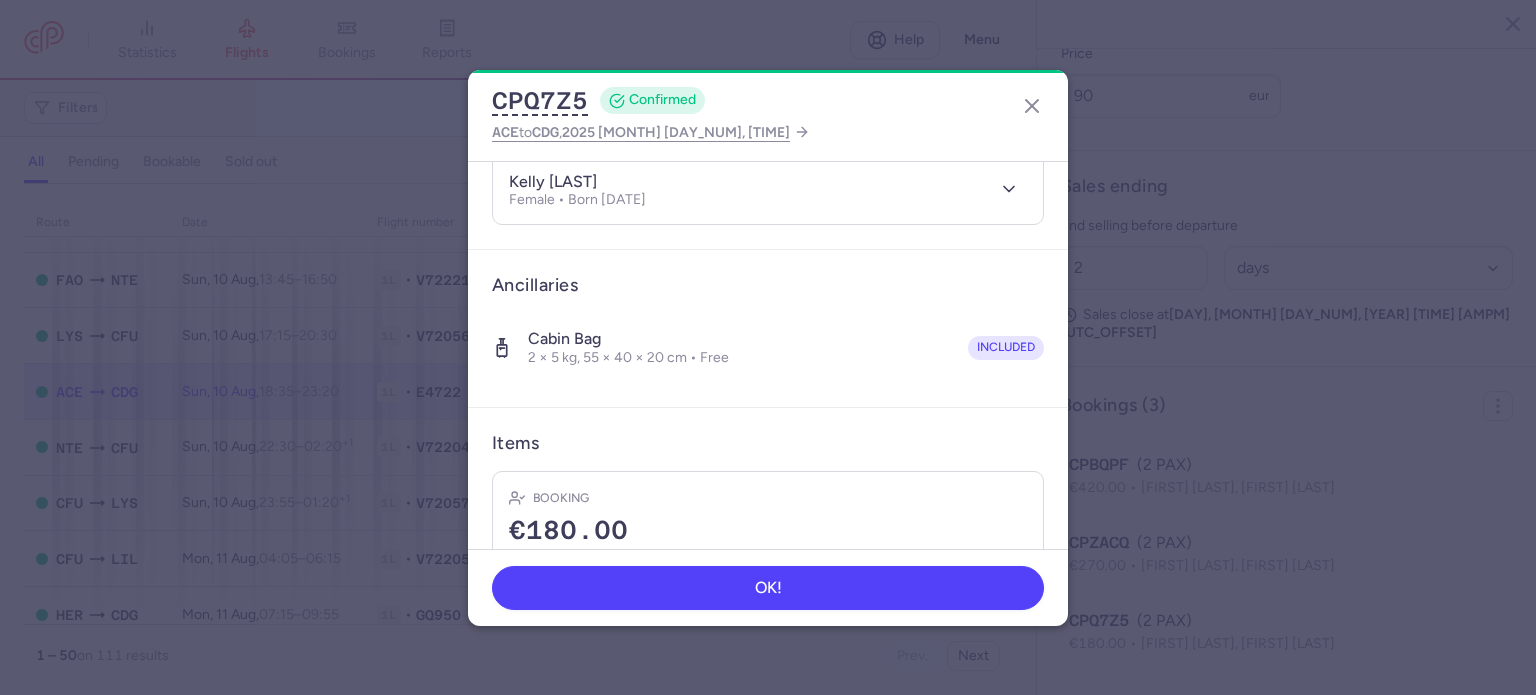 scroll, scrollTop: 300, scrollLeft: 0, axis: vertical 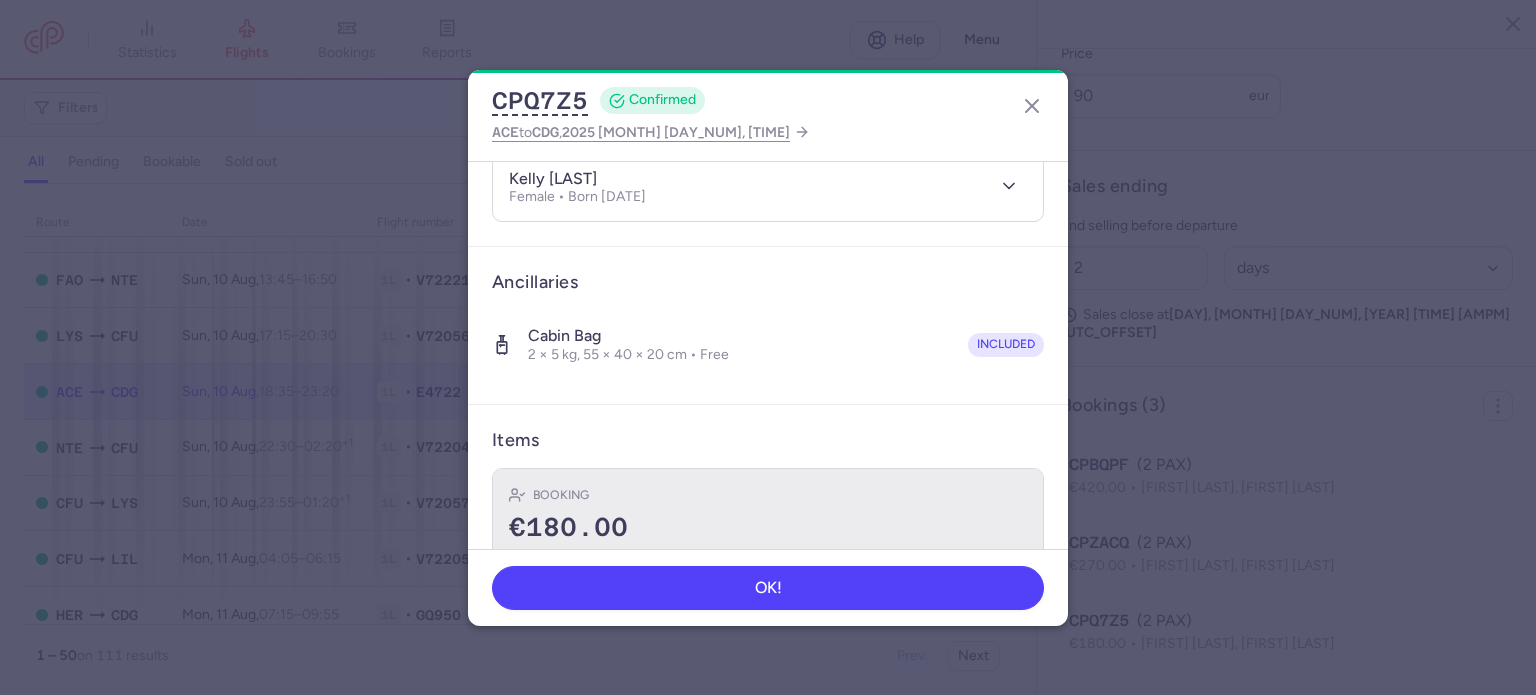 click on "€180.00" at bounding box center (768, 528) 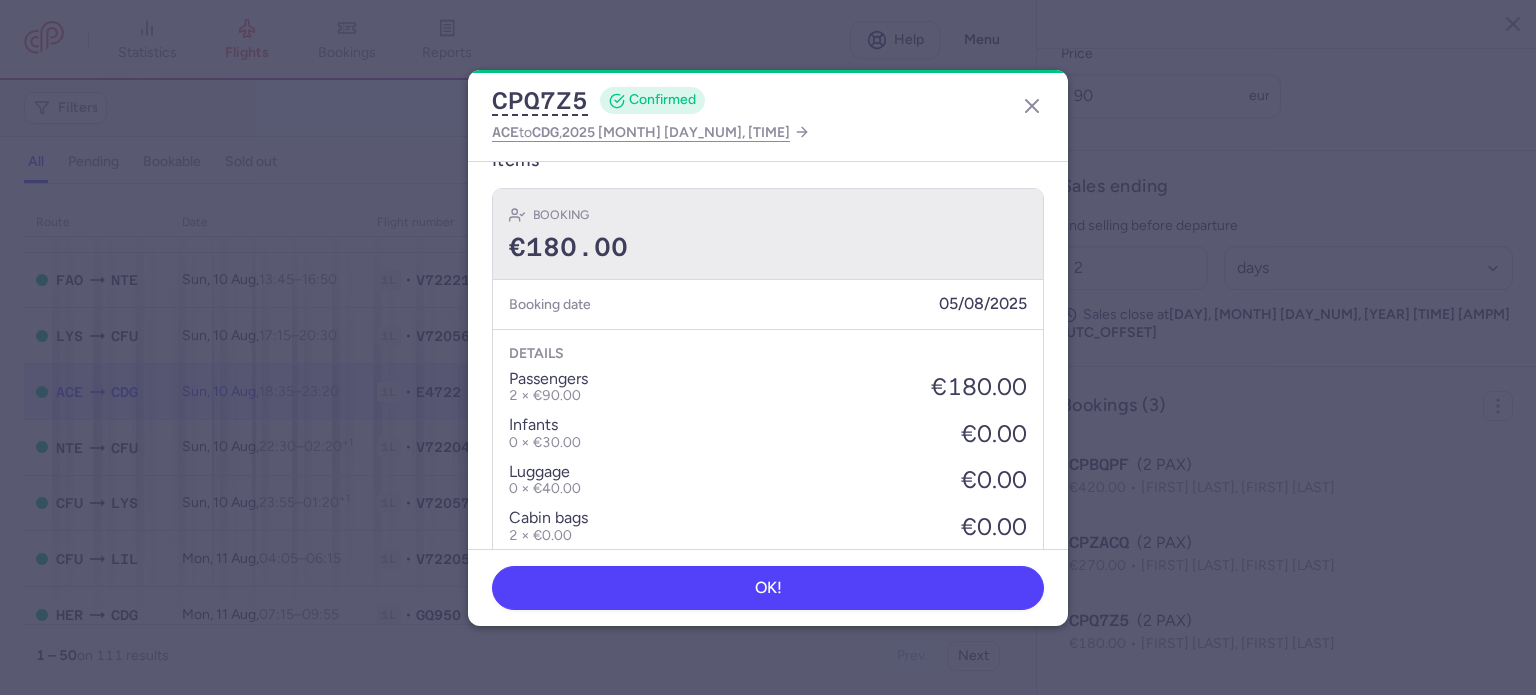 scroll, scrollTop: 600, scrollLeft: 0, axis: vertical 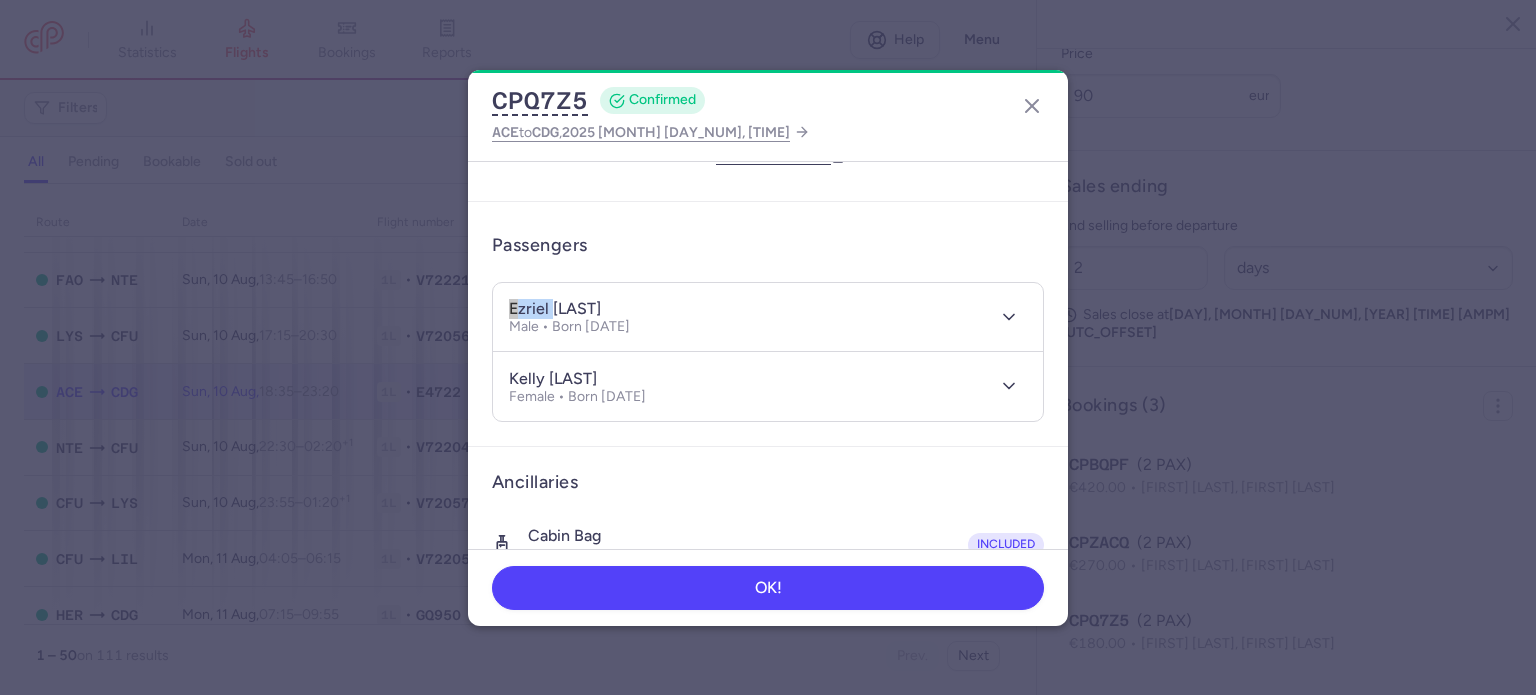 drag, startPoint x: 551, startPoint y: 305, endPoint x: 456, endPoint y: 304, distance: 95.005264 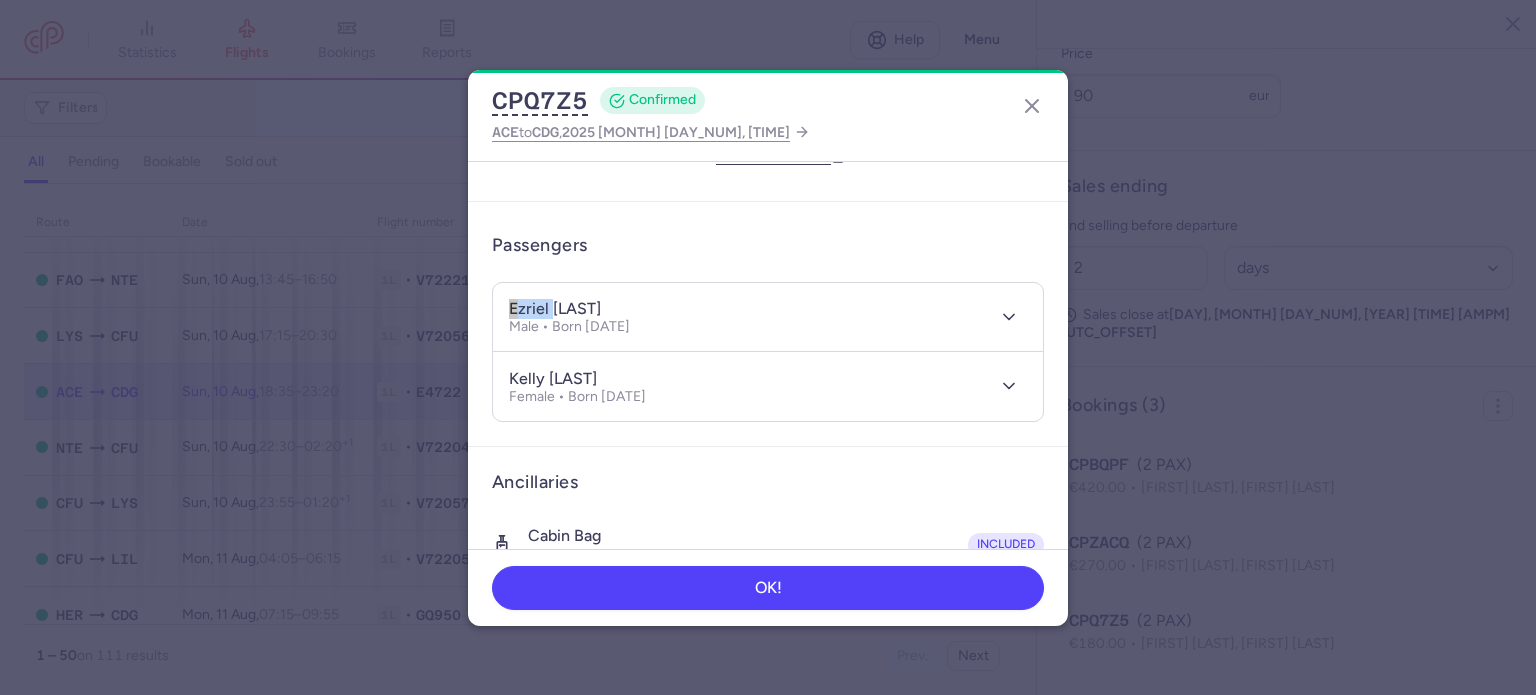 drag, startPoint x: 547, startPoint y: 375, endPoint x: 768, endPoint y: 375, distance: 221 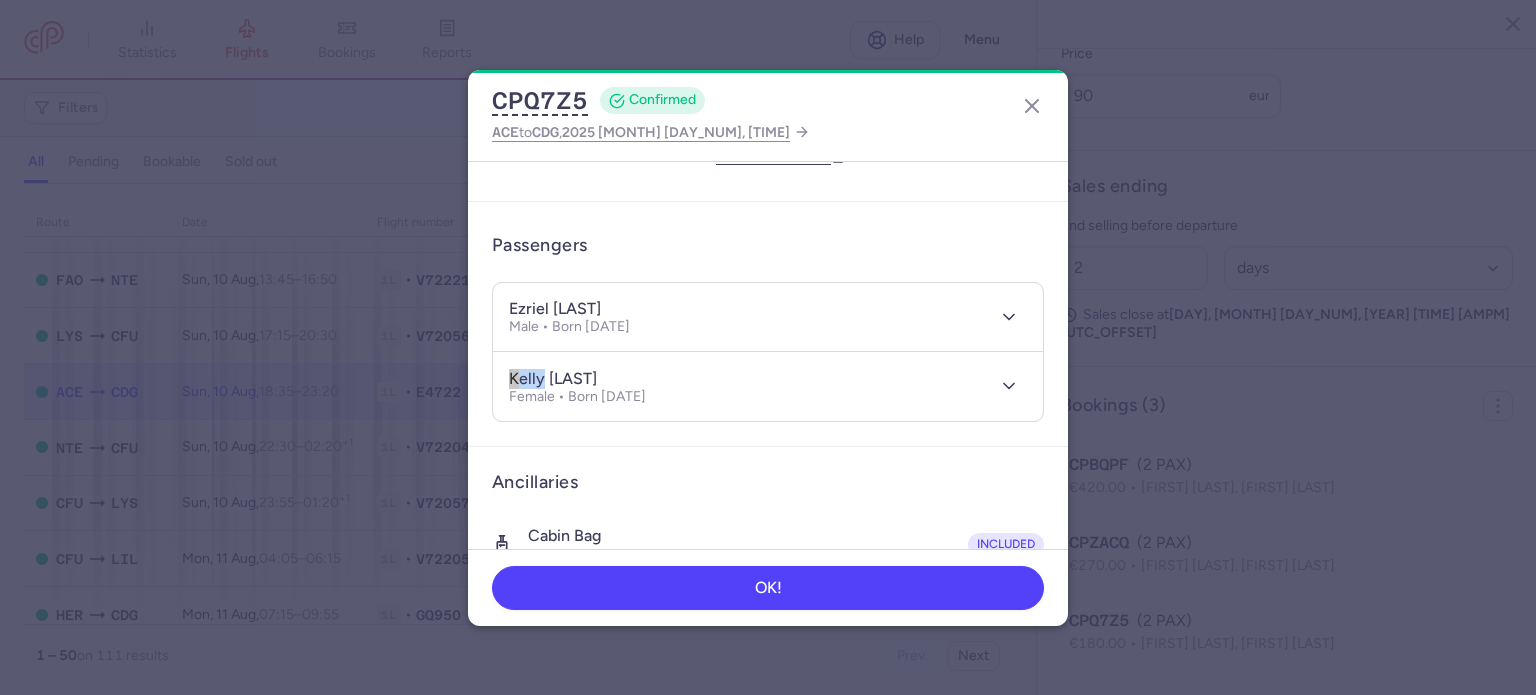 drag, startPoint x: 541, startPoint y: 378, endPoint x: 493, endPoint y: 377, distance: 48.010414 